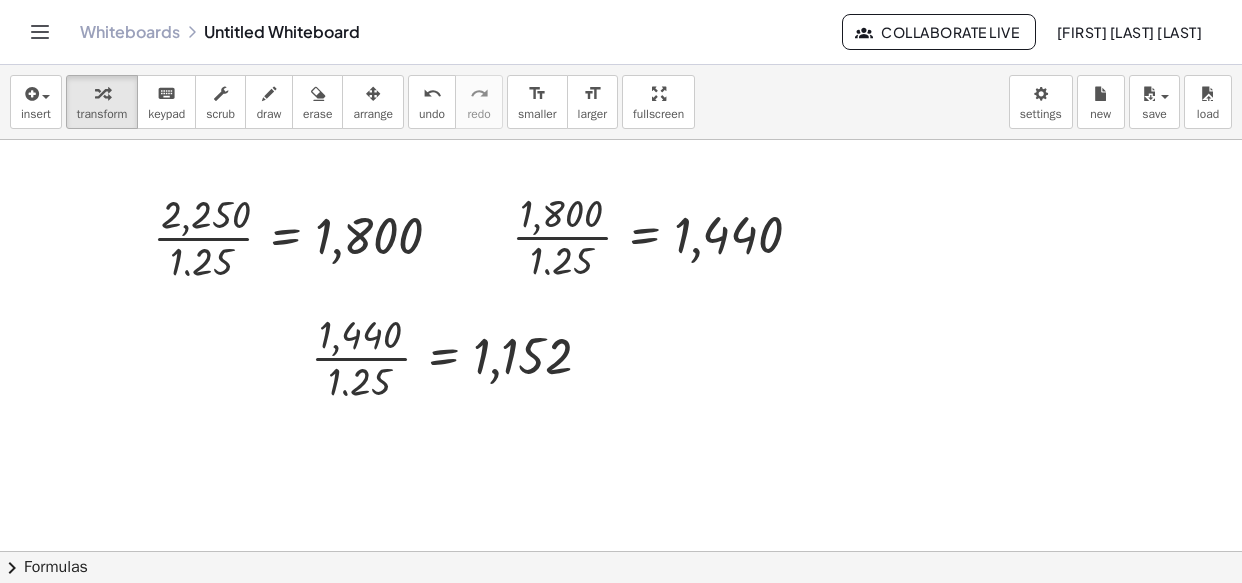 scroll, scrollTop: 0, scrollLeft: 0, axis: both 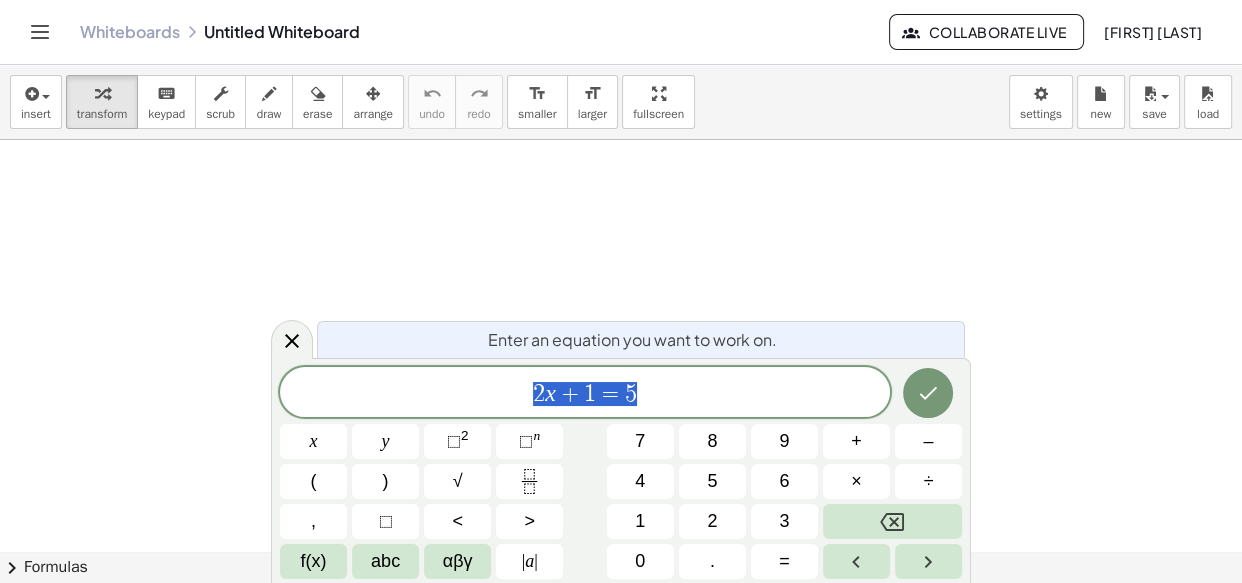 click on "2 x + 1 = 5" at bounding box center (585, 394) 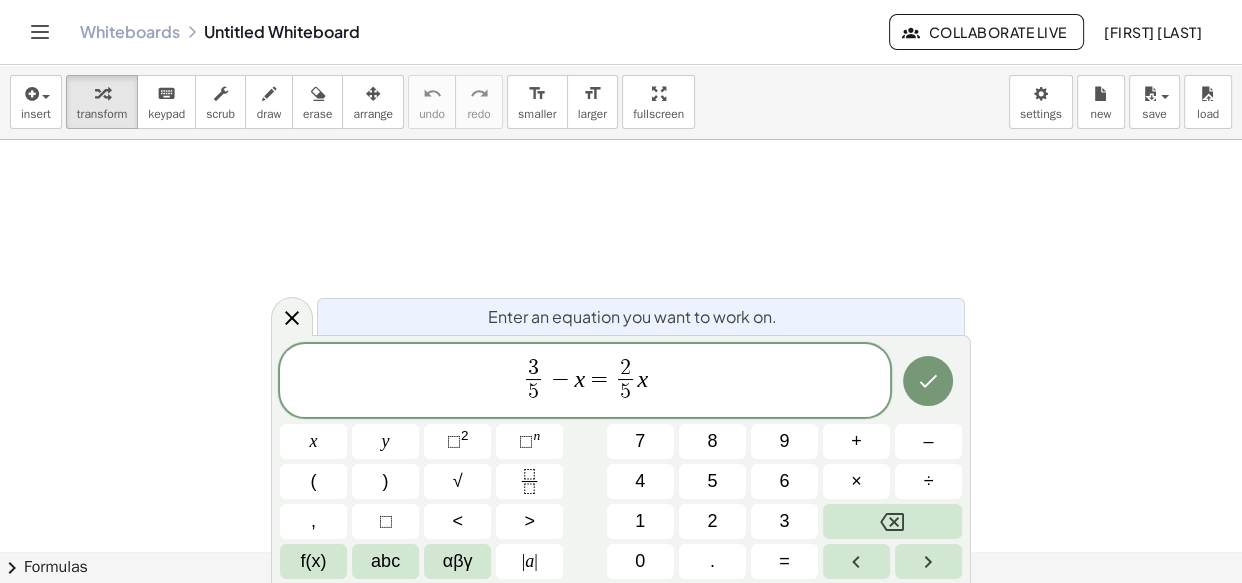 click 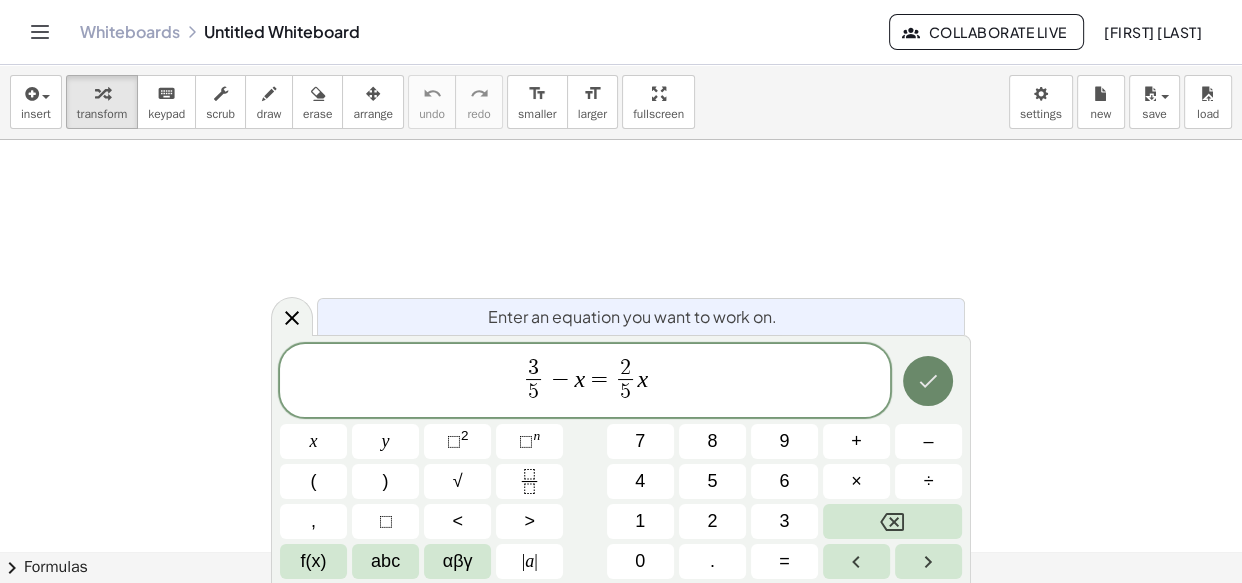 click 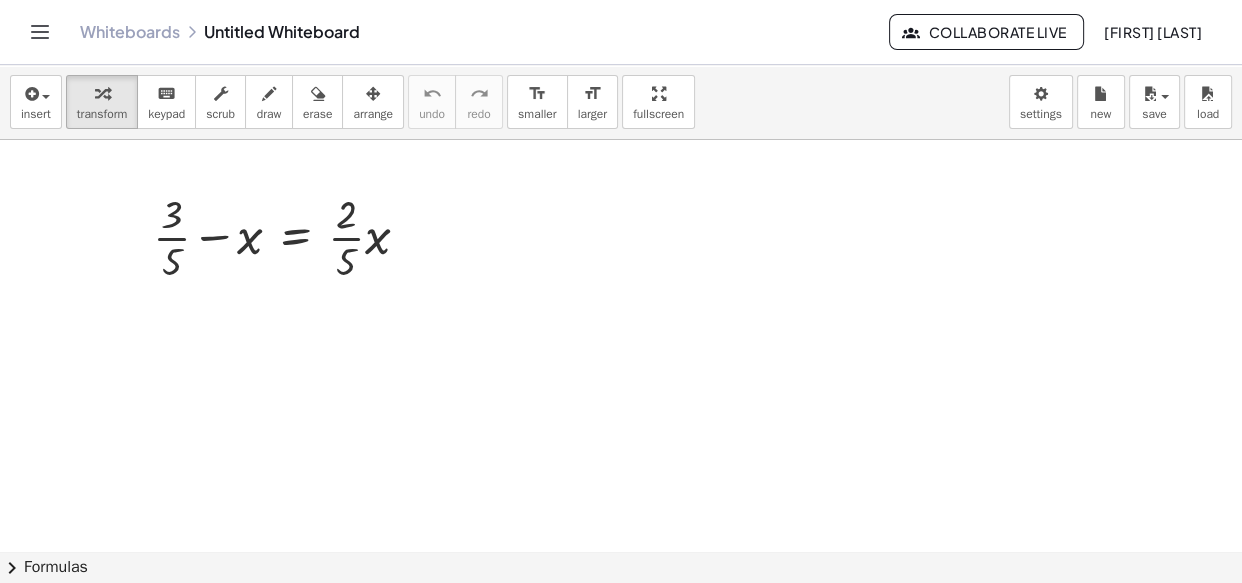 click at bounding box center [621, 616] 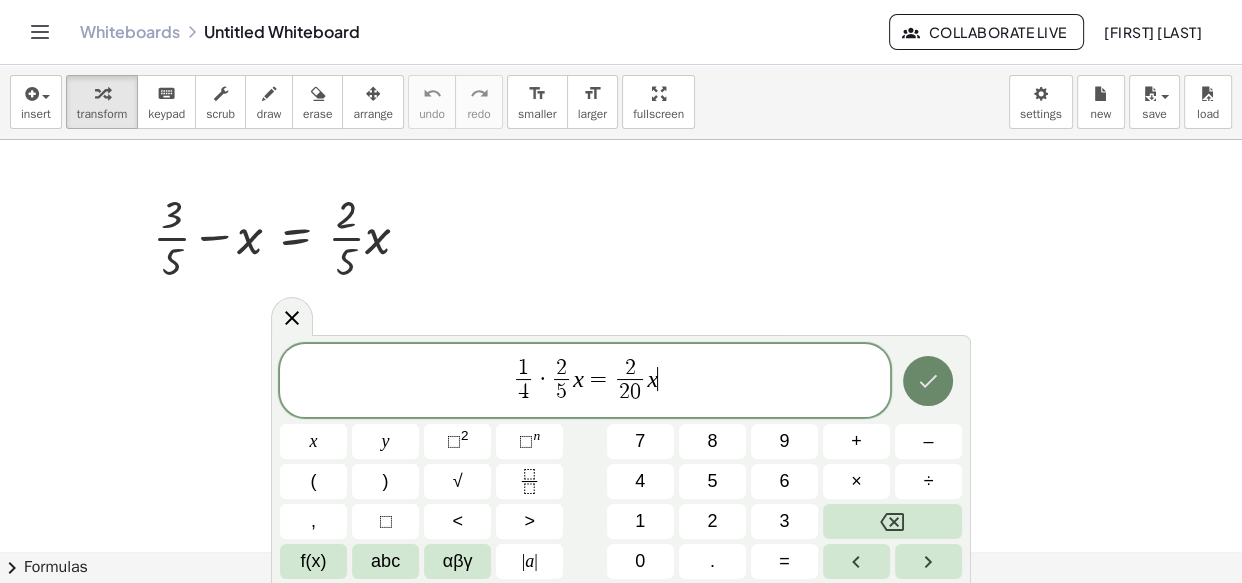 click 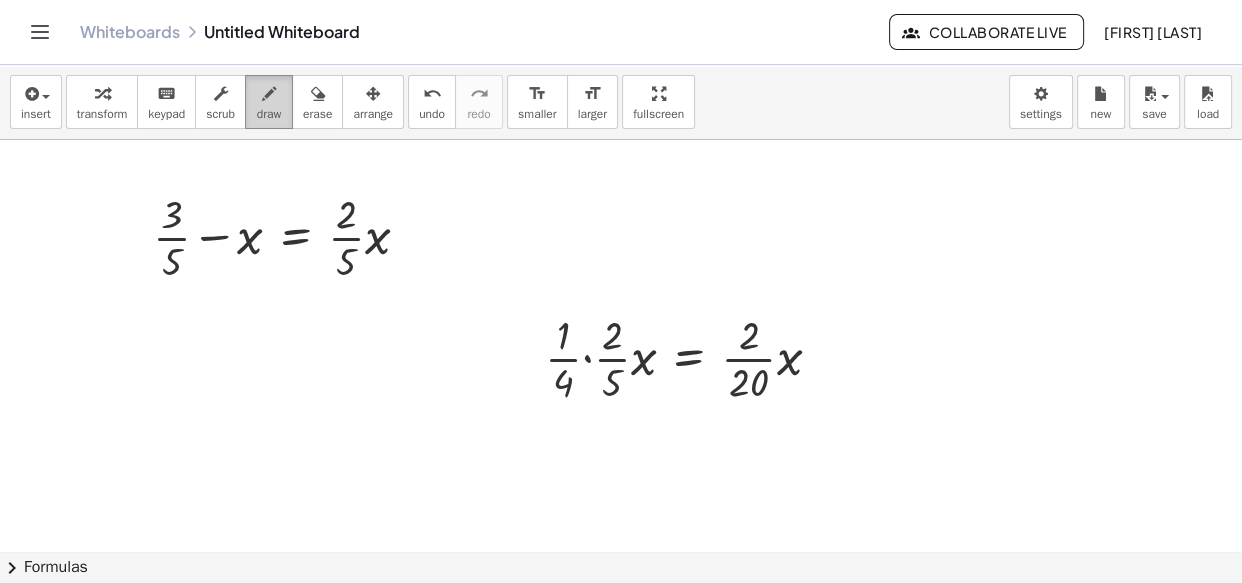click on "draw" at bounding box center [269, 114] 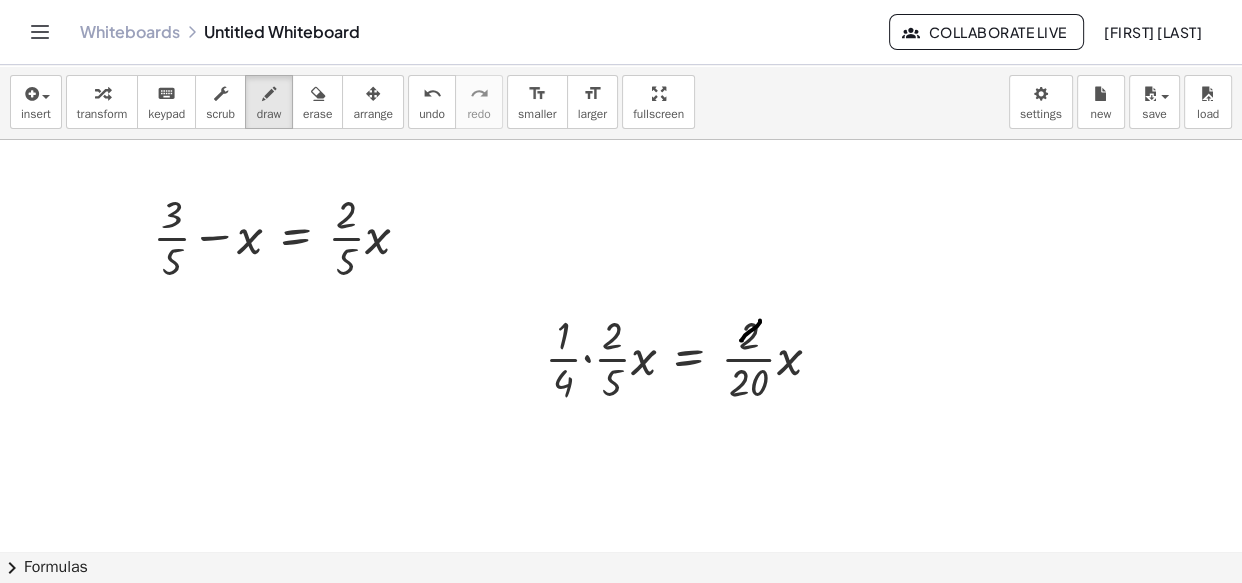 drag, startPoint x: 760, startPoint y: 320, endPoint x: 741, endPoint y: 340, distance: 27.58623 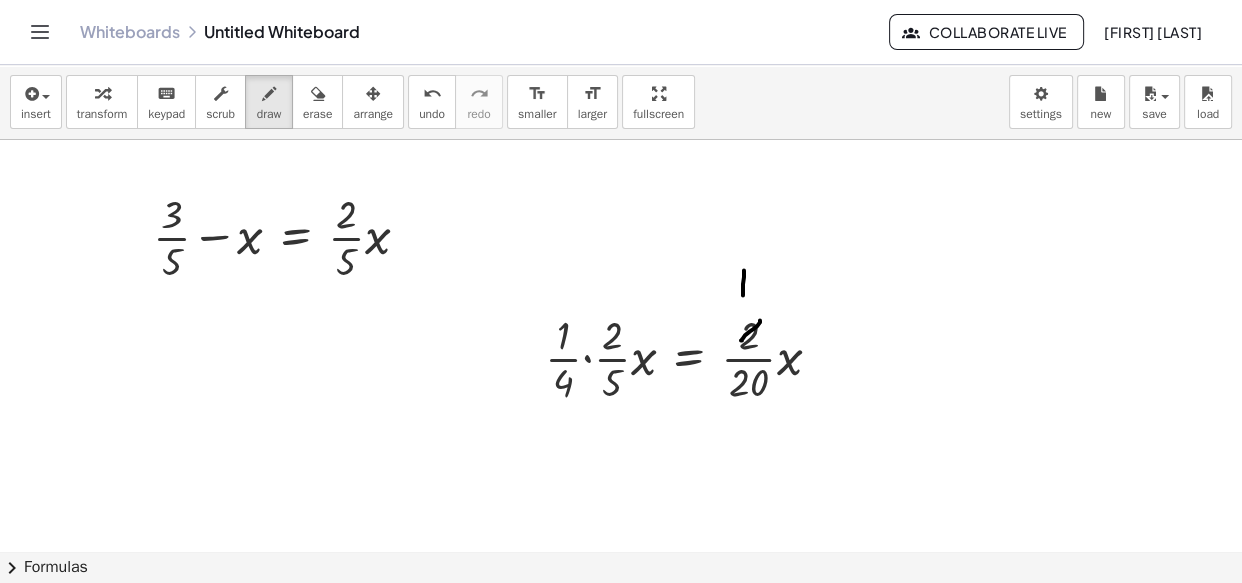 click at bounding box center (621, 616) 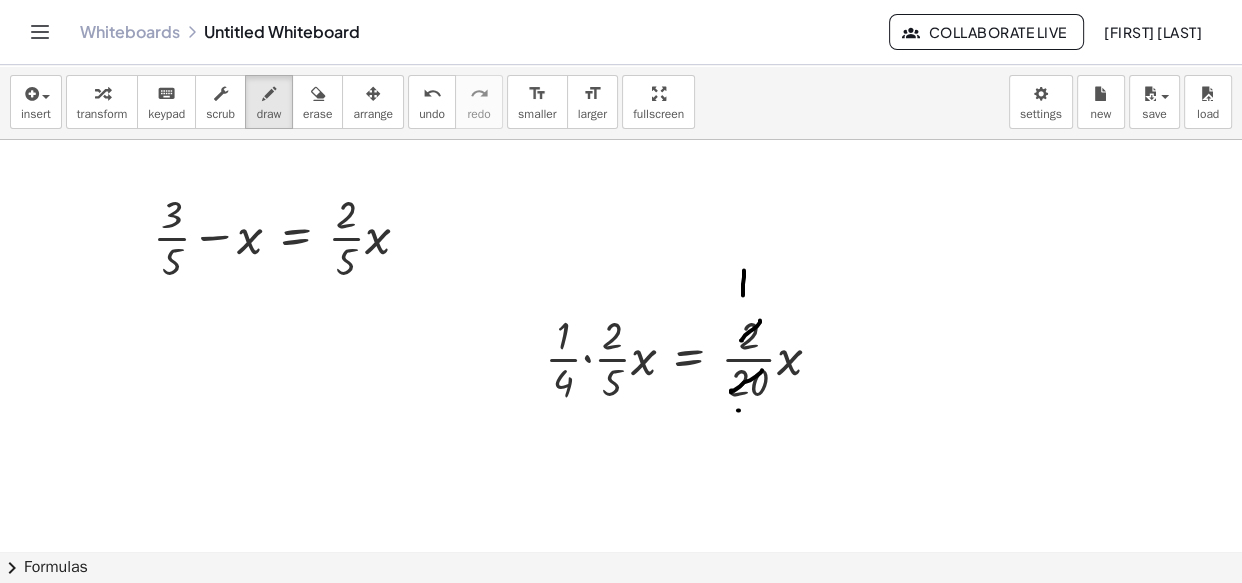 drag, startPoint x: 738, startPoint y: 410, endPoint x: 740, endPoint y: 427, distance: 17.117243 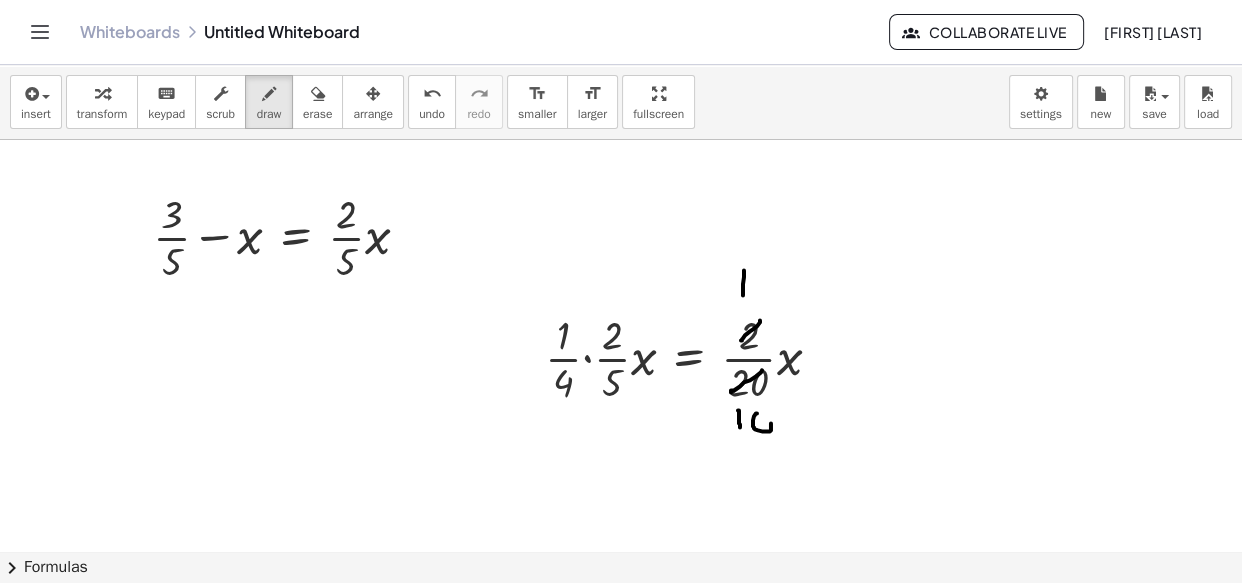 click at bounding box center [621, 616] 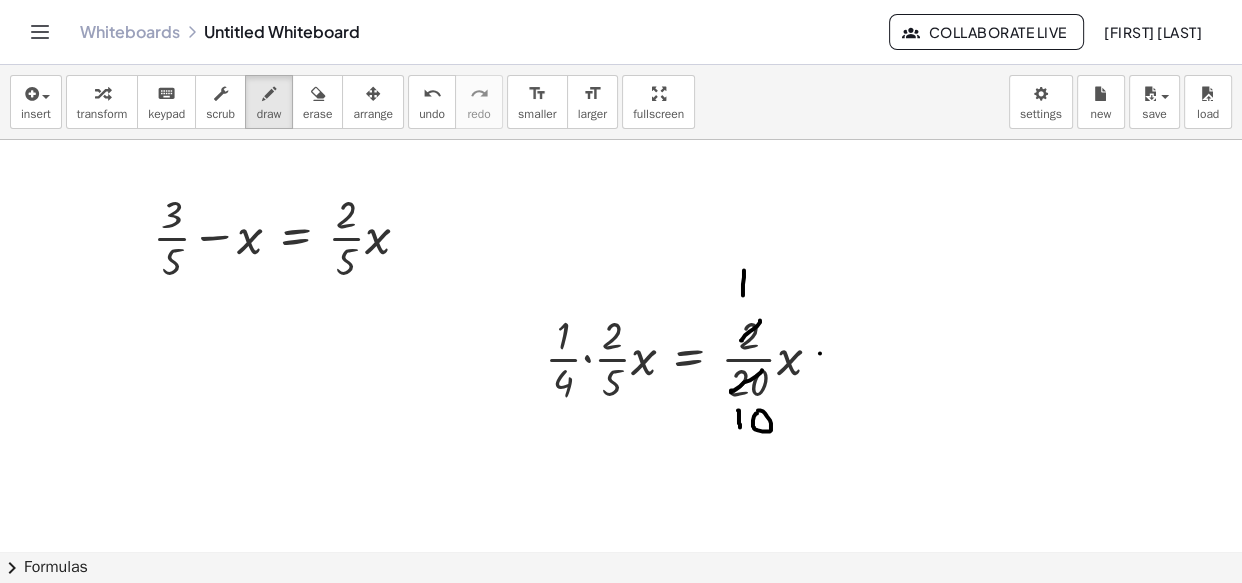 drag, startPoint x: 820, startPoint y: 353, endPoint x: 836, endPoint y: 353, distance: 16 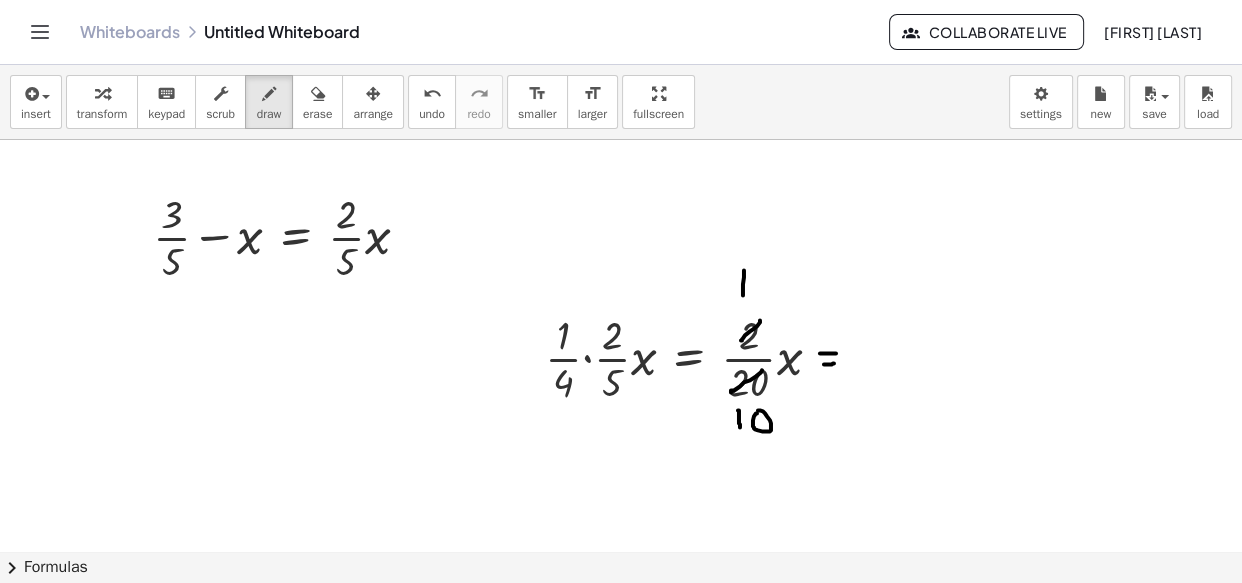 drag, startPoint x: 824, startPoint y: 364, endPoint x: 842, endPoint y: 363, distance: 18.027756 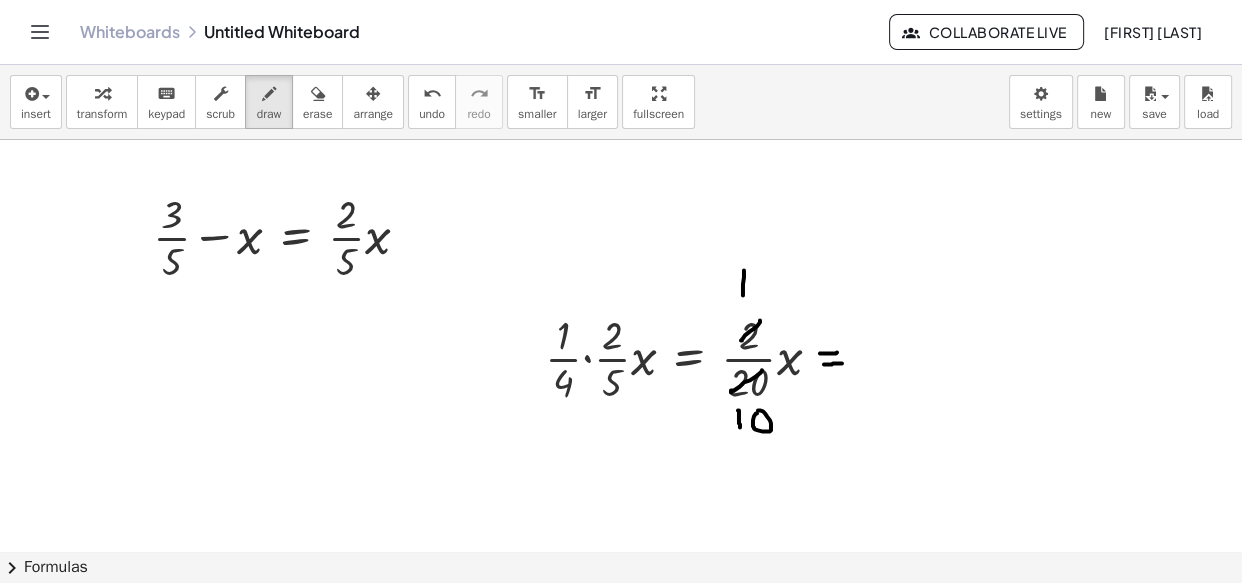 click at bounding box center [621, 616] 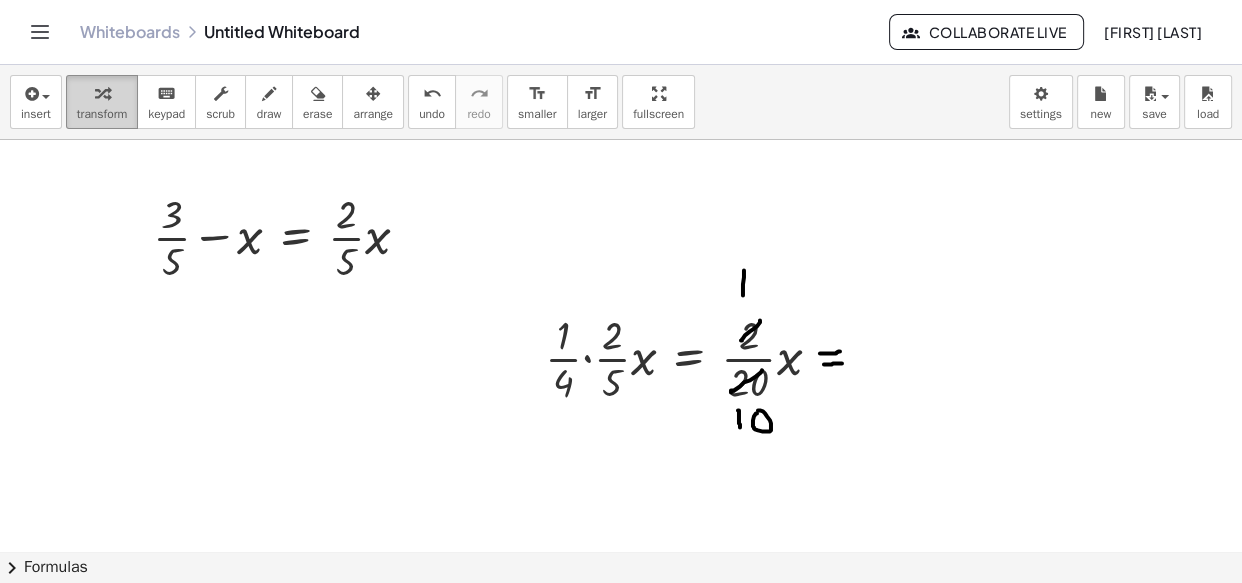 click at bounding box center [102, 94] 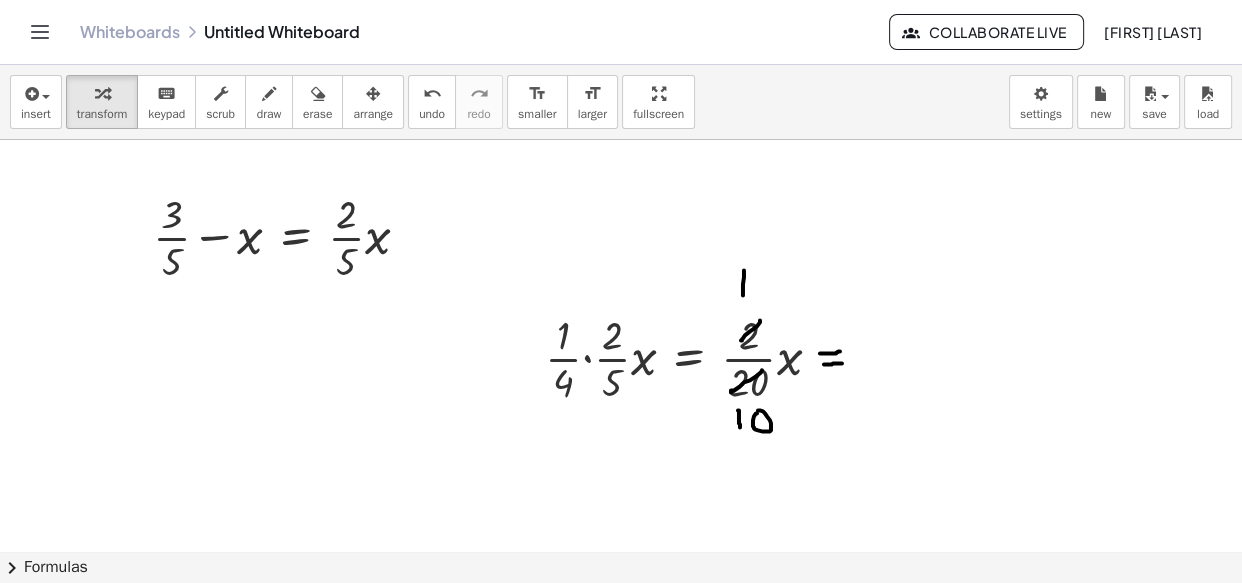click at bounding box center (621, 616) 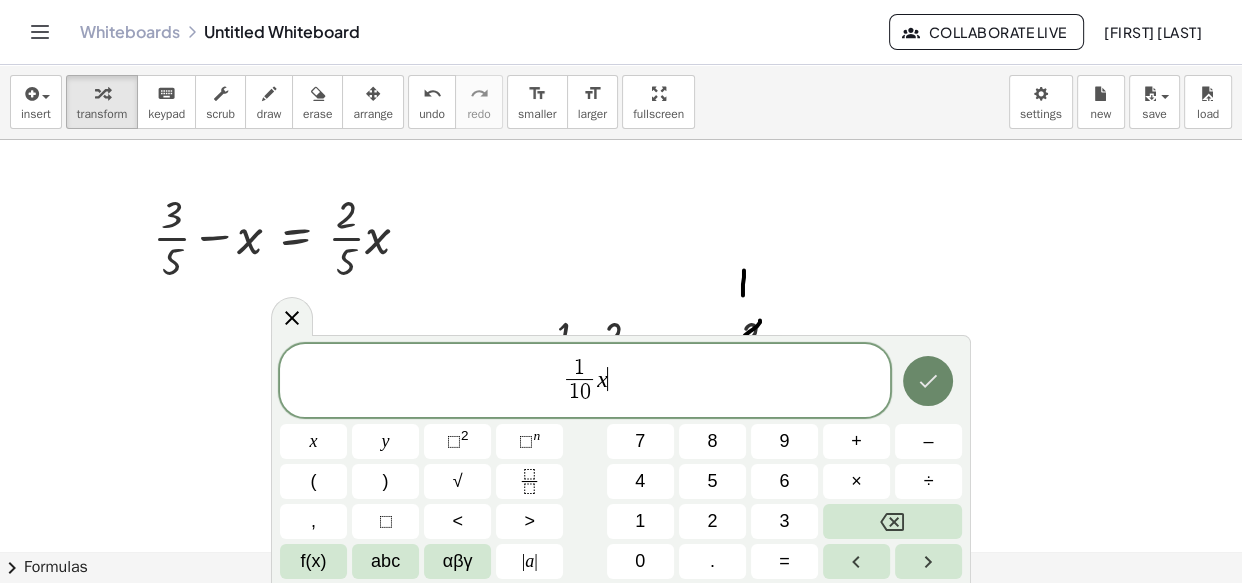 click 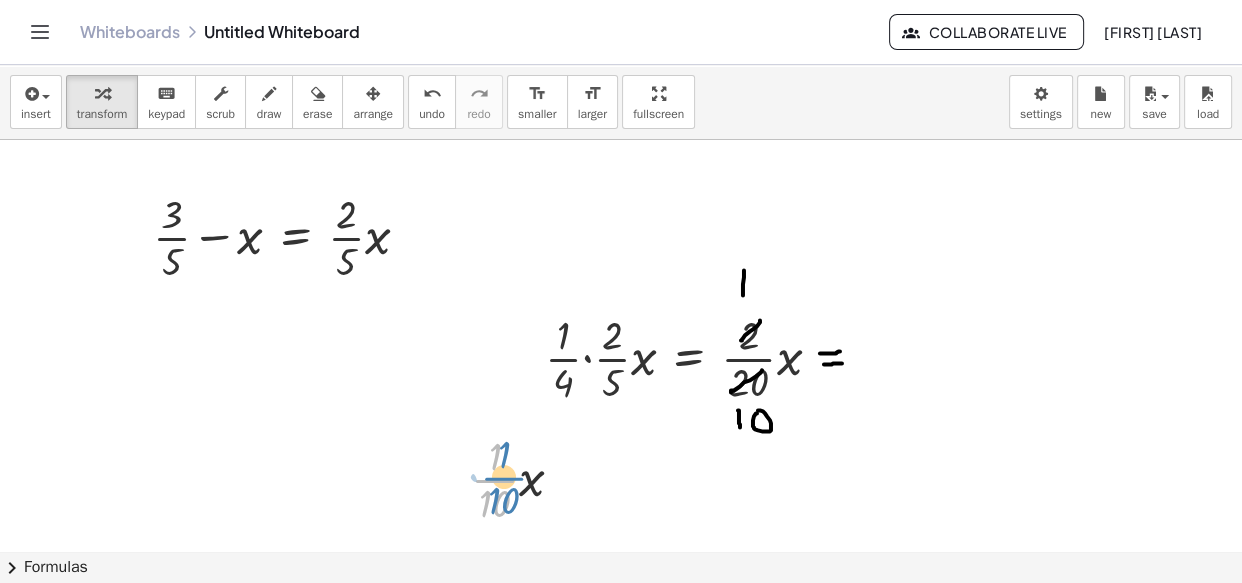 click at bounding box center (525, 478) 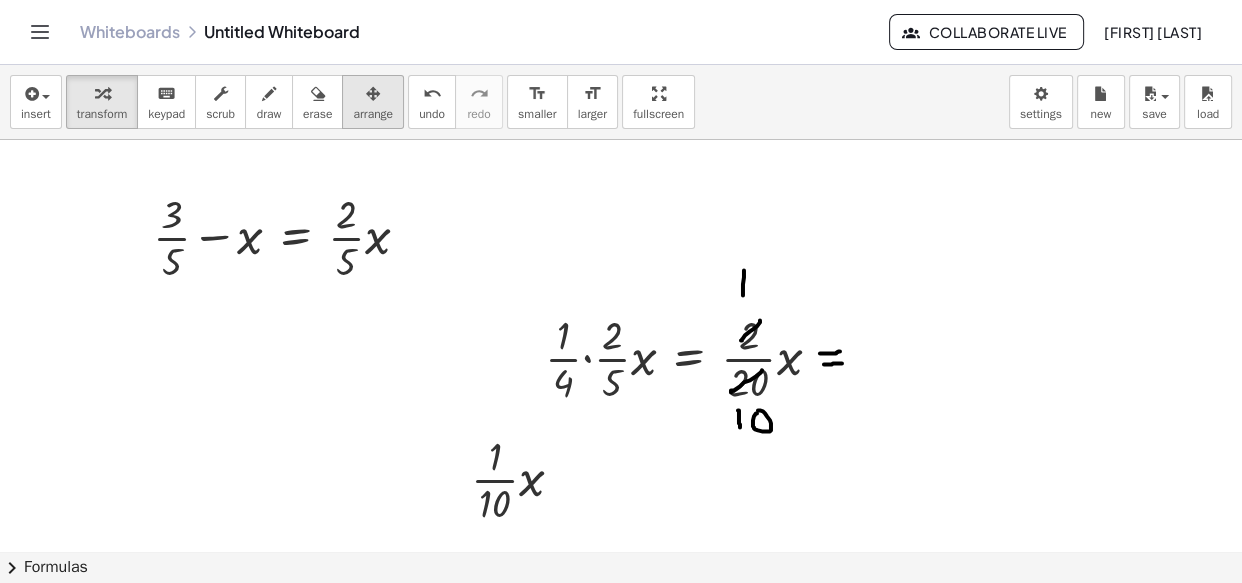 click on "arrange" at bounding box center (373, 114) 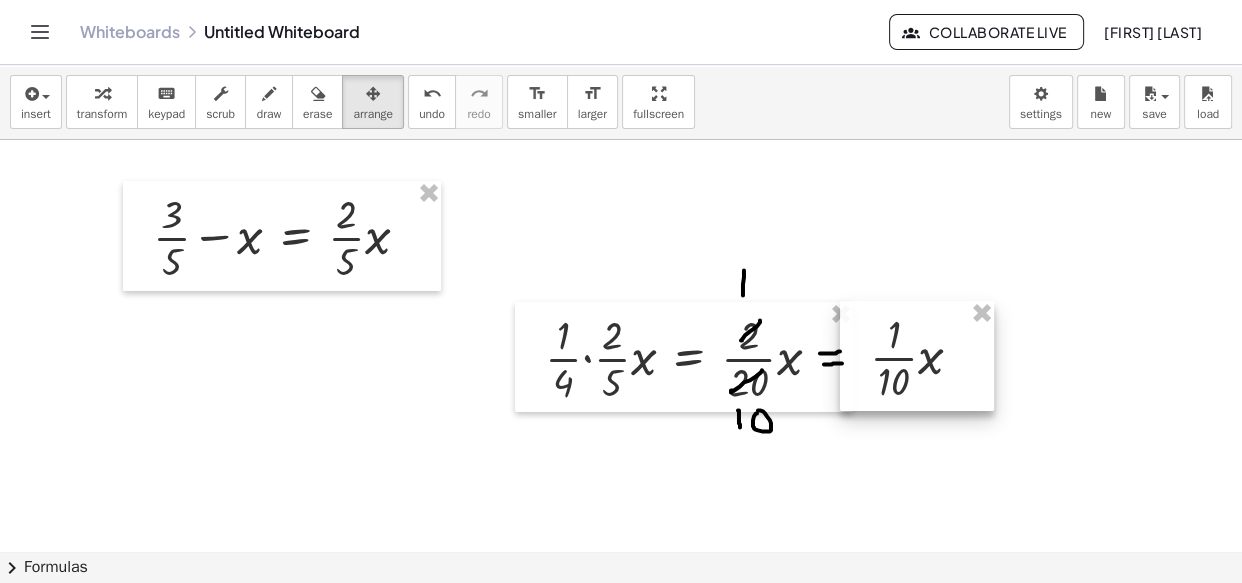 drag, startPoint x: 480, startPoint y: 465, endPoint x: 870, endPoint y: 352, distance: 406.04065 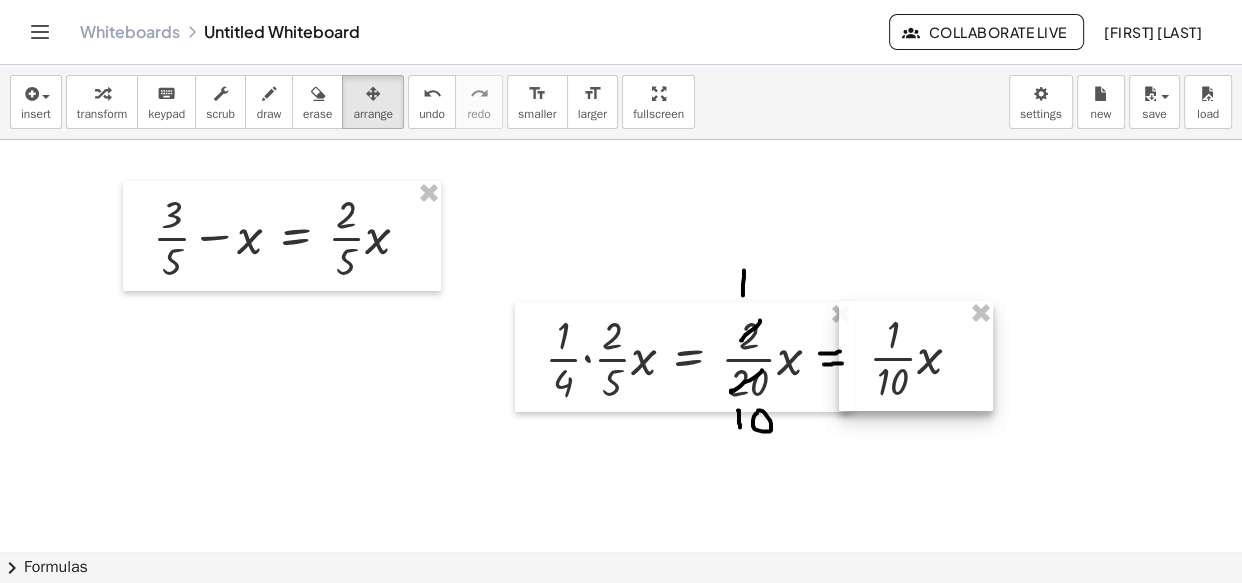 click at bounding box center [621, 616] 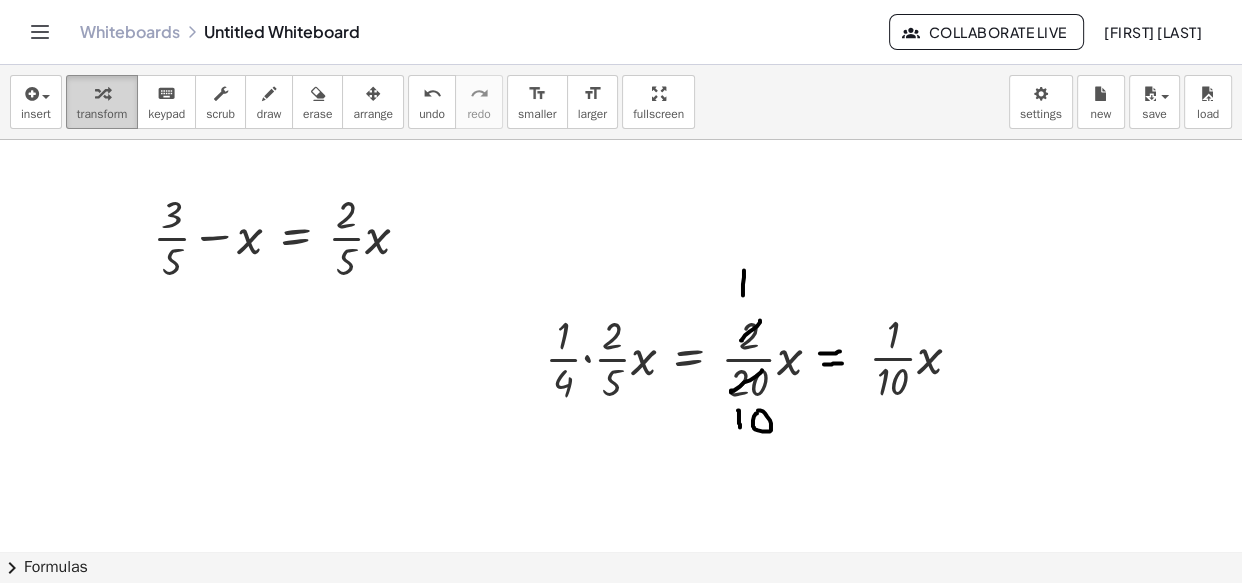 click on "transform" at bounding box center [102, 114] 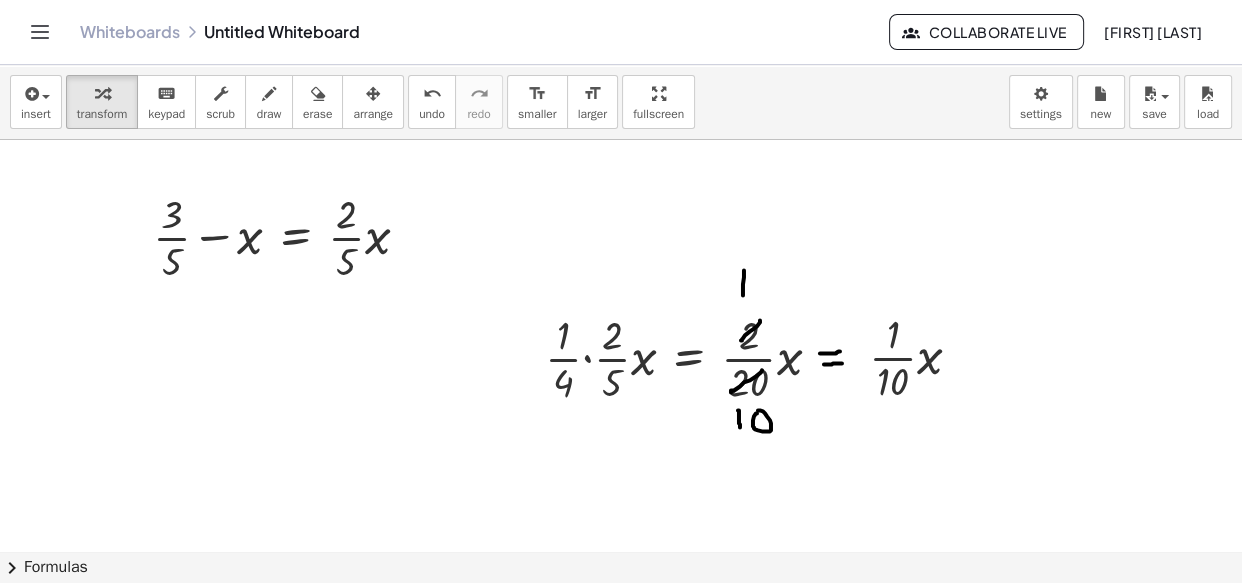 click at bounding box center [621, 616] 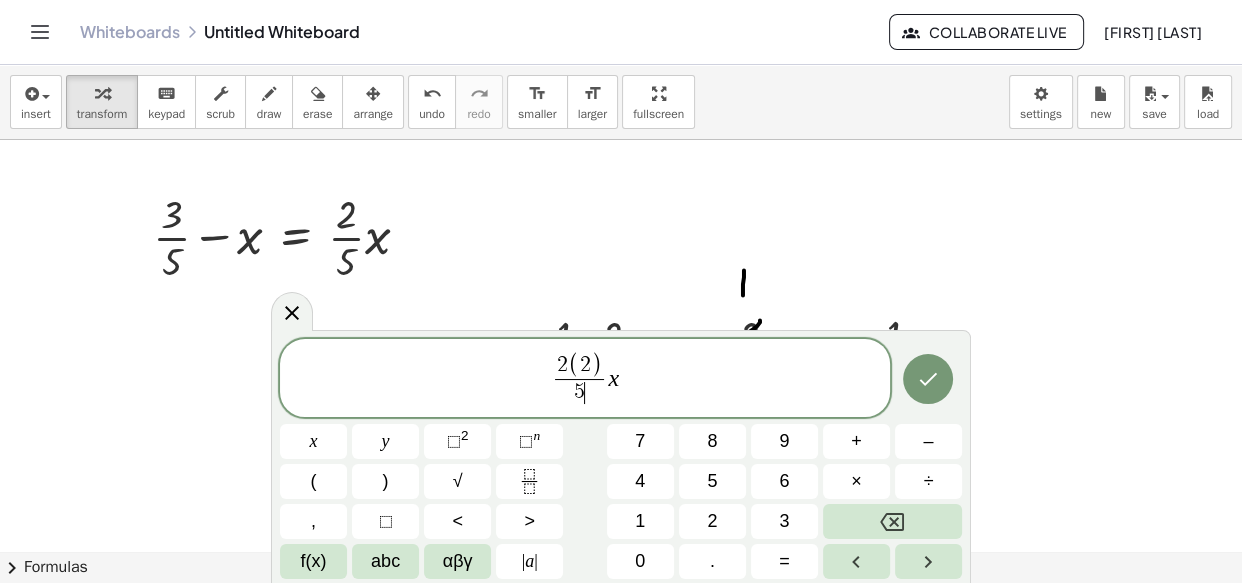 click on "5 ​" at bounding box center [579, 392] 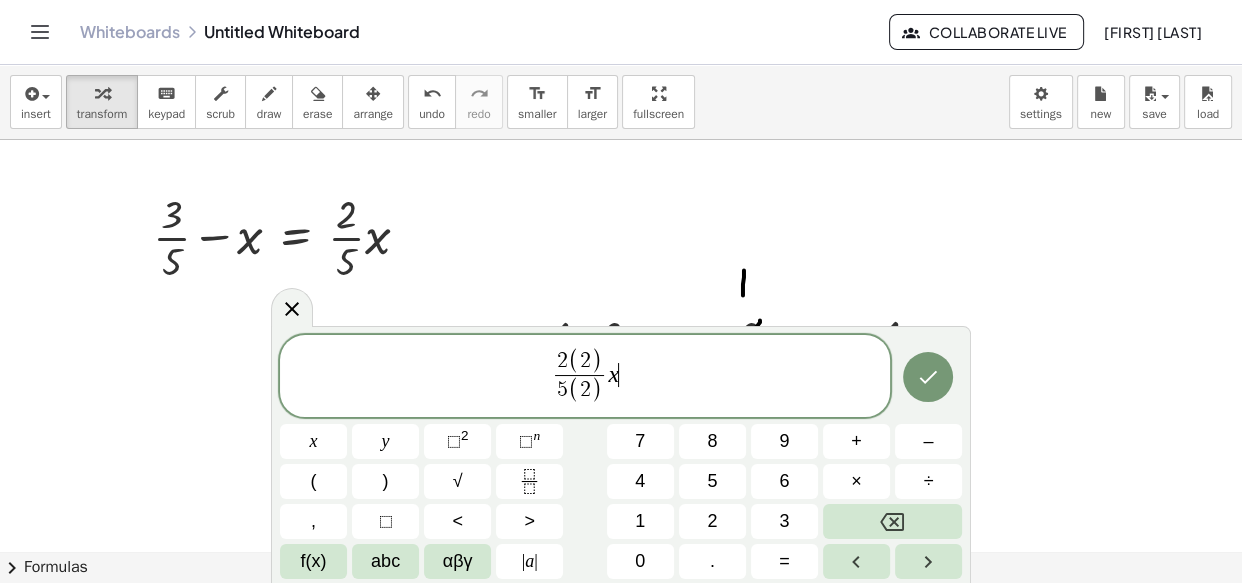 click on "2 ( 2 ) 5 ( 2 ) ​ x ​" at bounding box center (585, 377) 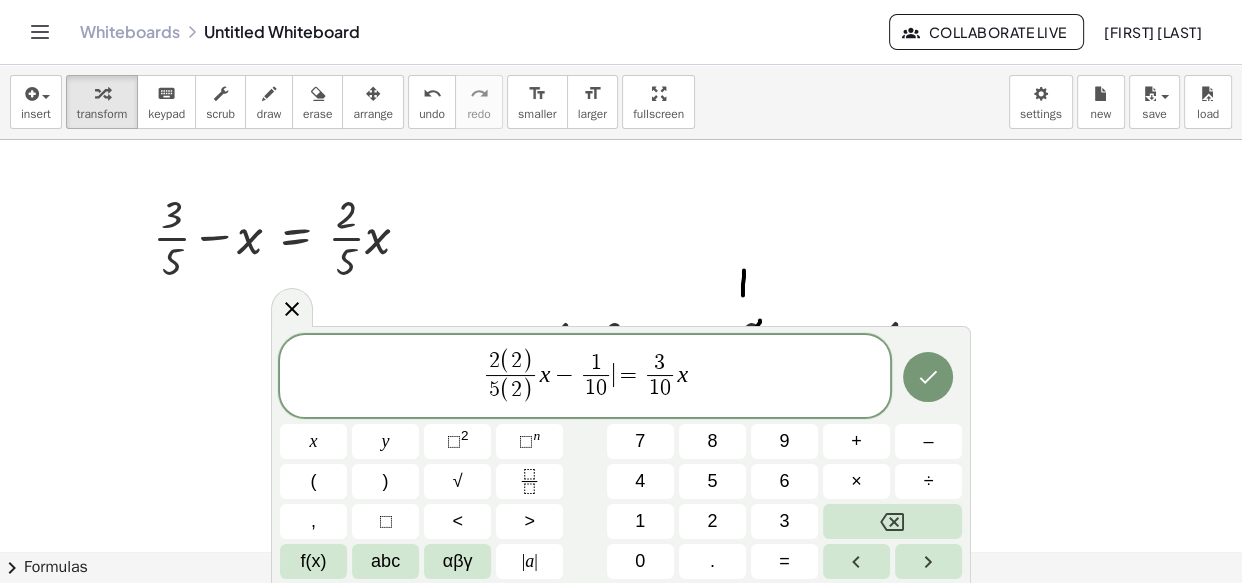 click on "2 ( 2 ) 5 ( 2 ) ​ x − 1 1 0 ​ ​ = 3 1 0 ​ x" at bounding box center (585, 377) 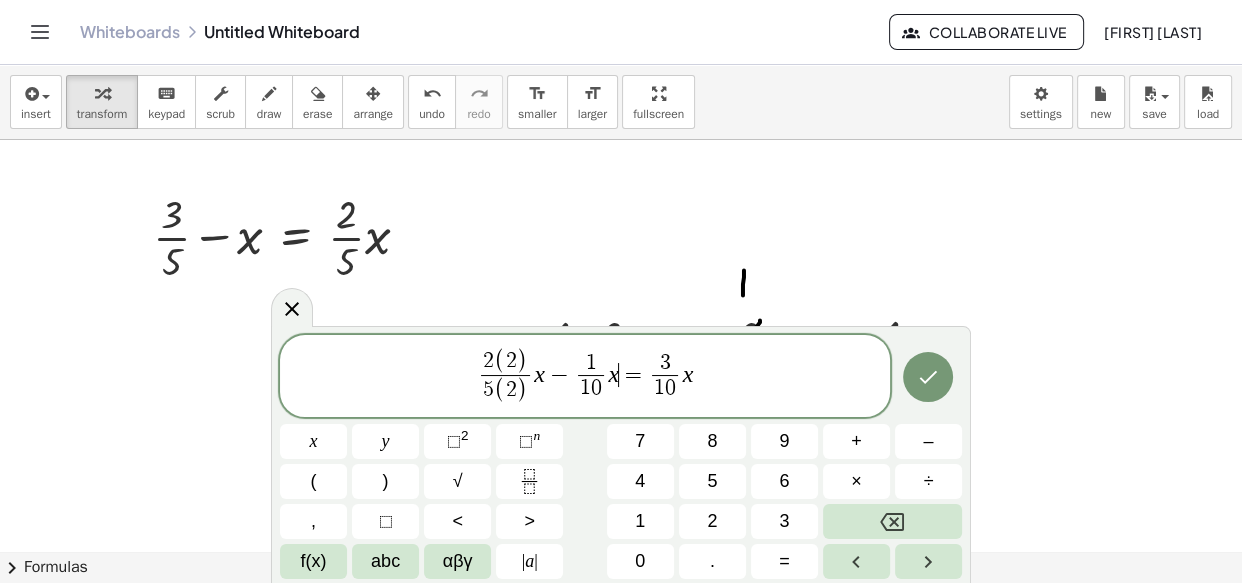 click 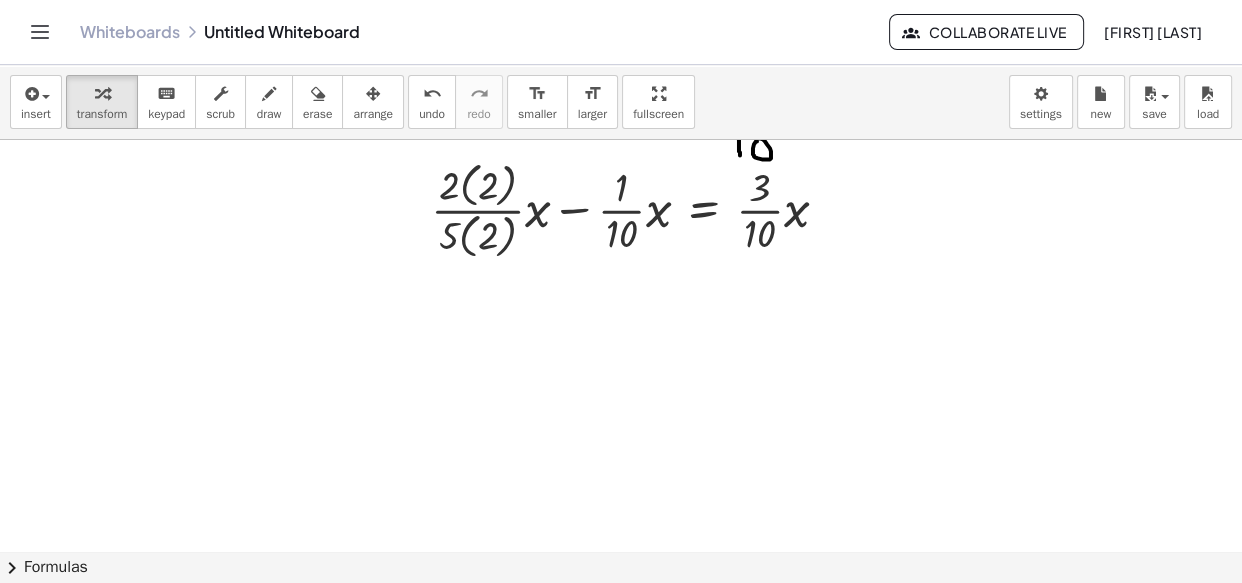 scroll, scrollTop: 181, scrollLeft: 0, axis: vertical 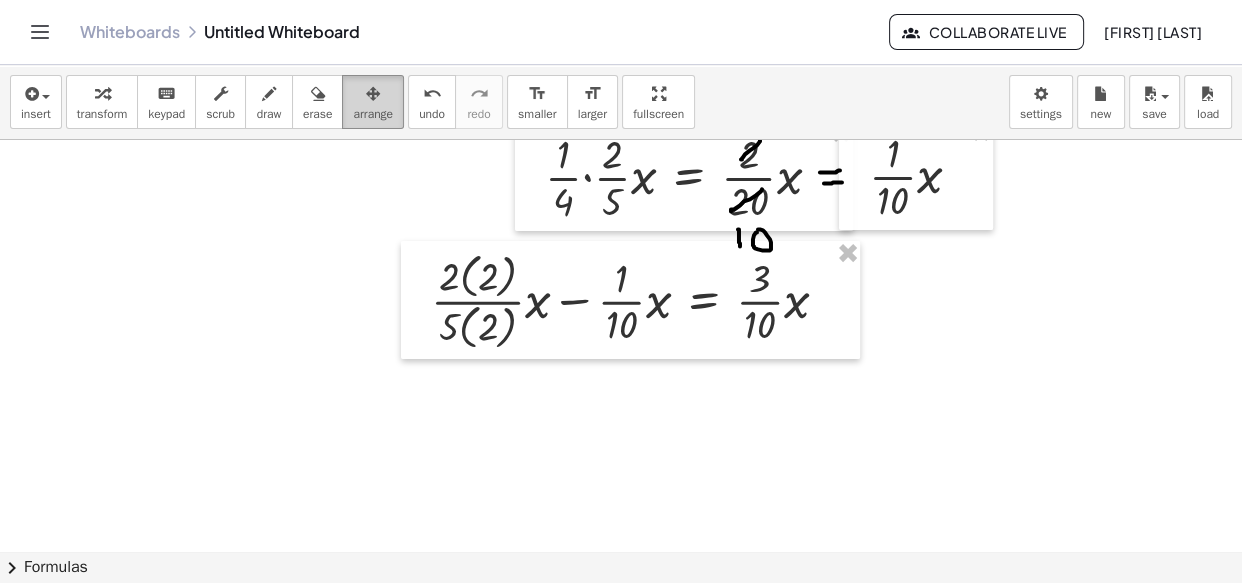 click on "arrange" at bounding box center (373, 114) 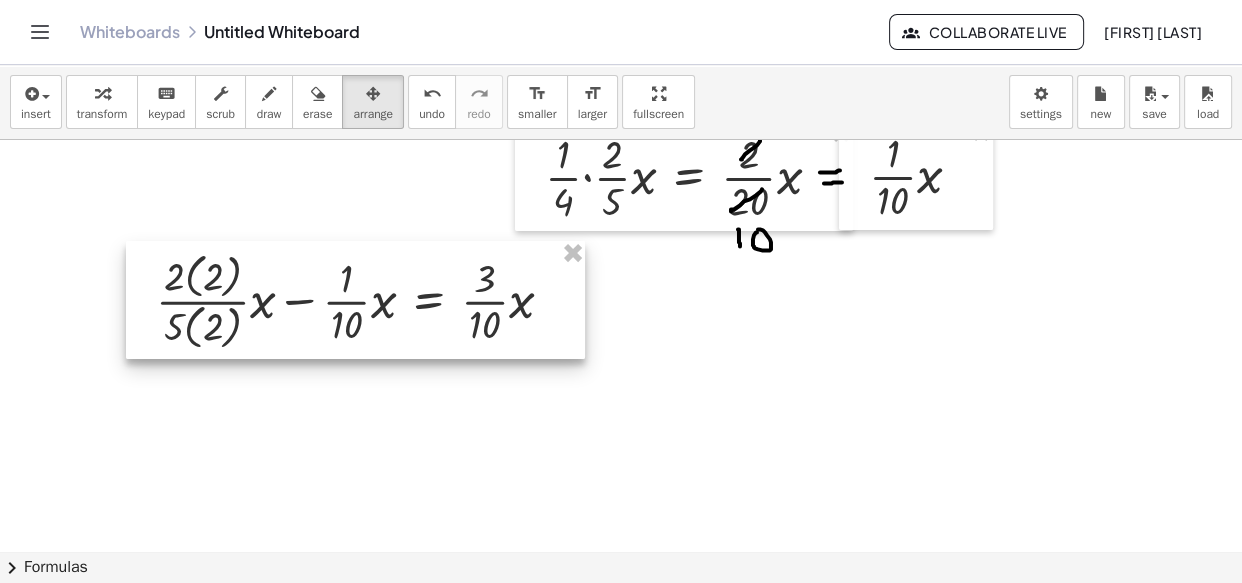 drag, startPoint x: 646, startPoint y: 336, endPoint x: 370, endPoint y: 336, distance: 276 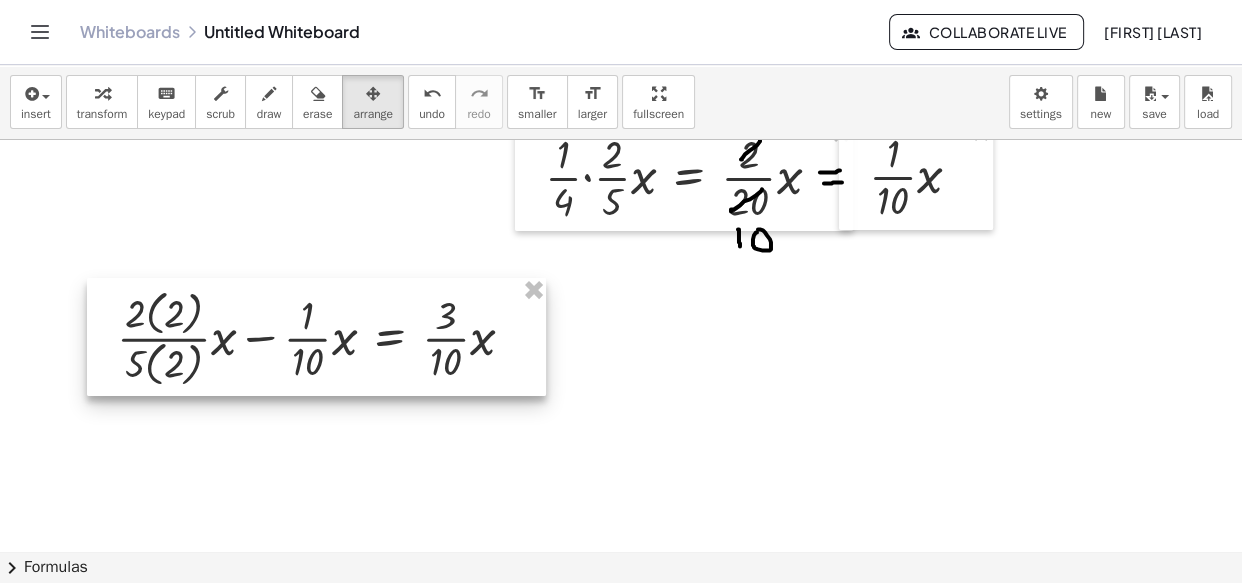 drag, startPoint x: 354, startPoint y: 342, endPoint x: 337, endPoint y: 357, distance: 22.671568 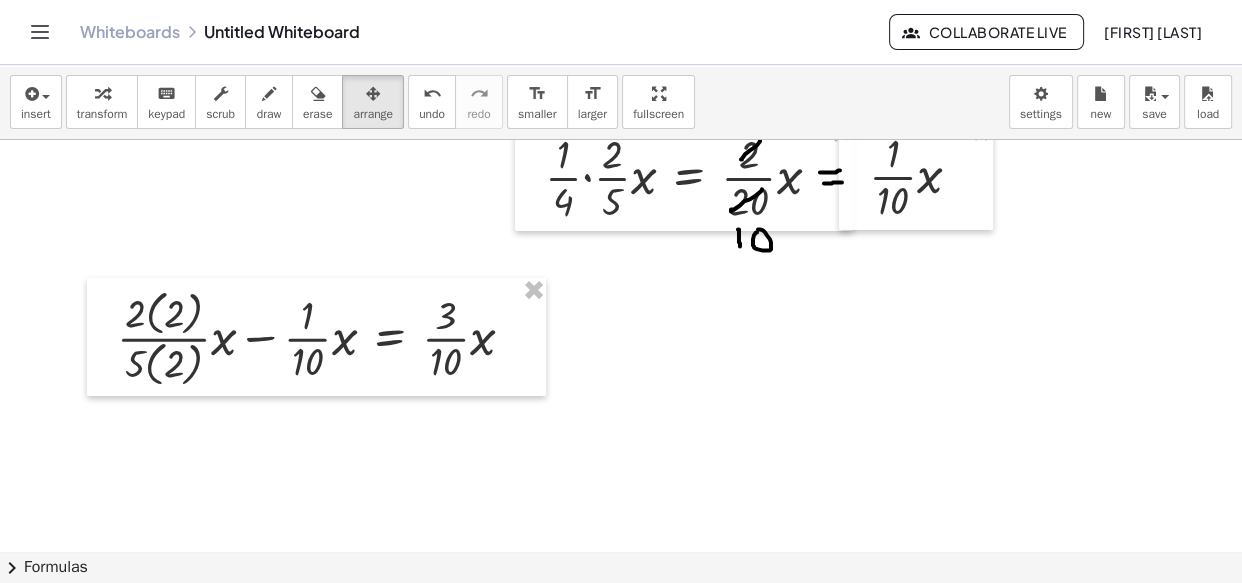 drag, startPoint x: 640, startPoint y: 415, endPoint x: 445, endPoint y: 269, distance: 243.60008 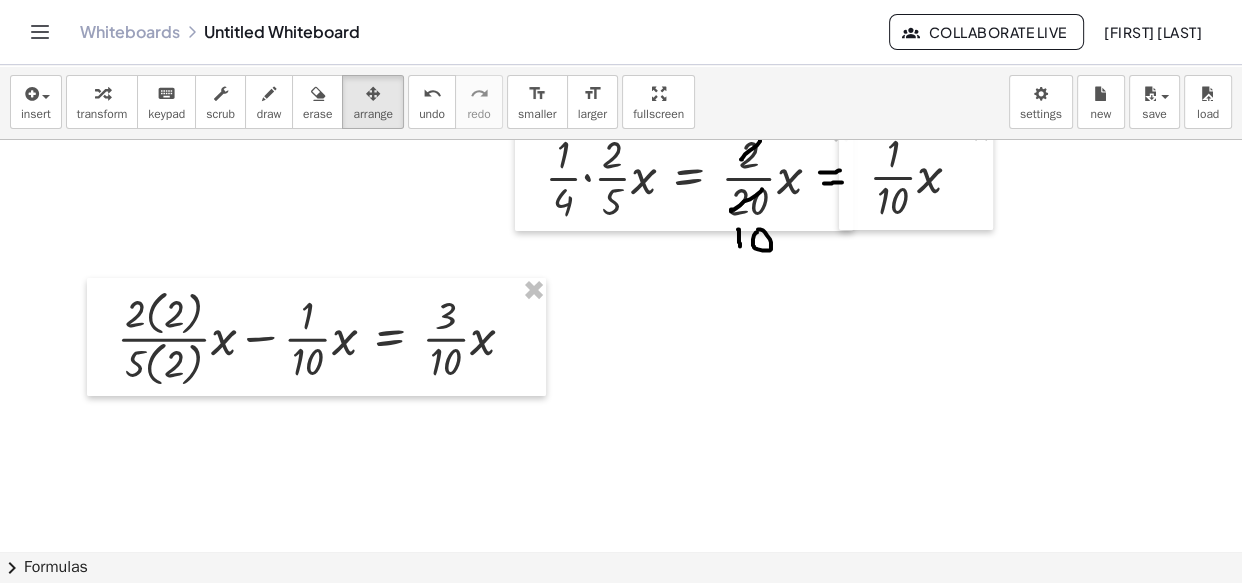 drag, startPoint x: 111, startPoint y: 106, endPoint x: 211, endPoint y: 217, distance: 149.40215 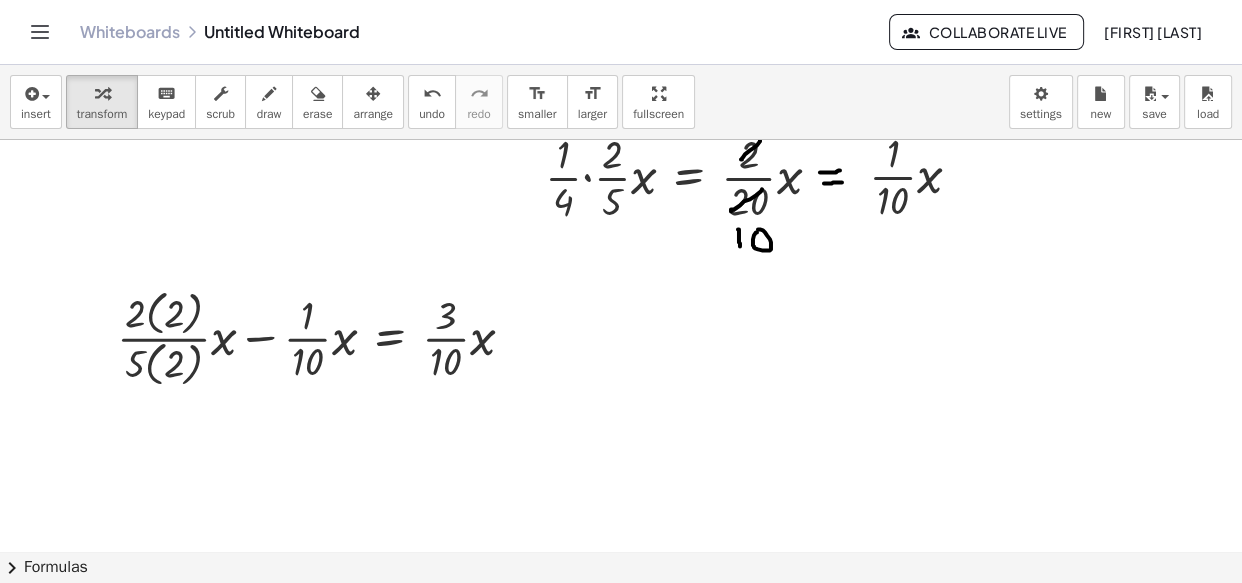 click at bounding box center [621, 435] 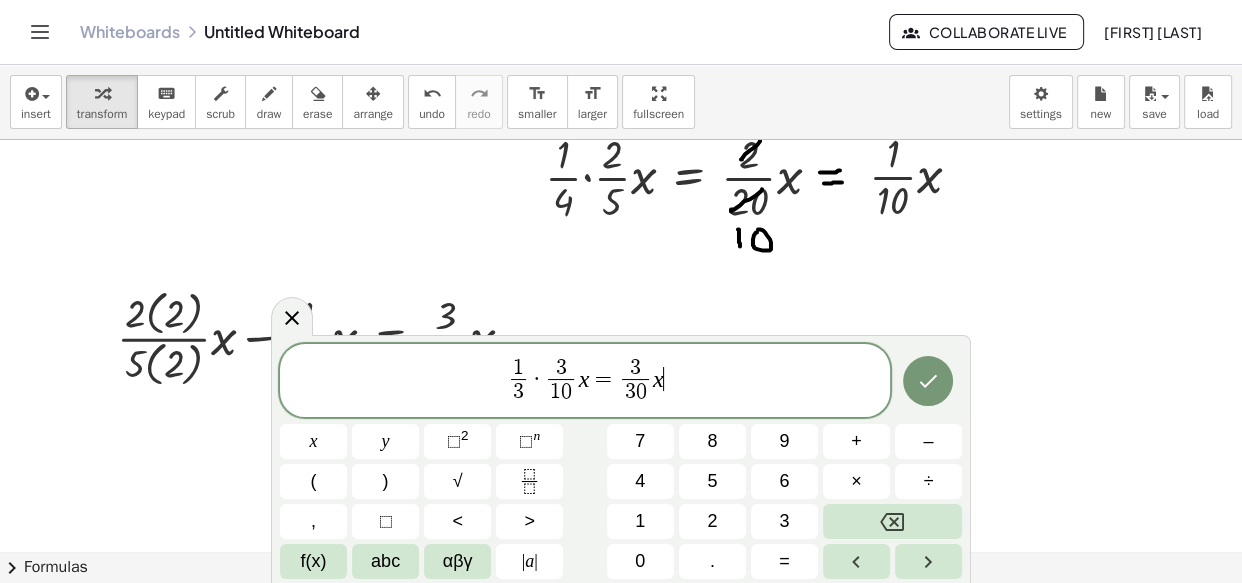 click 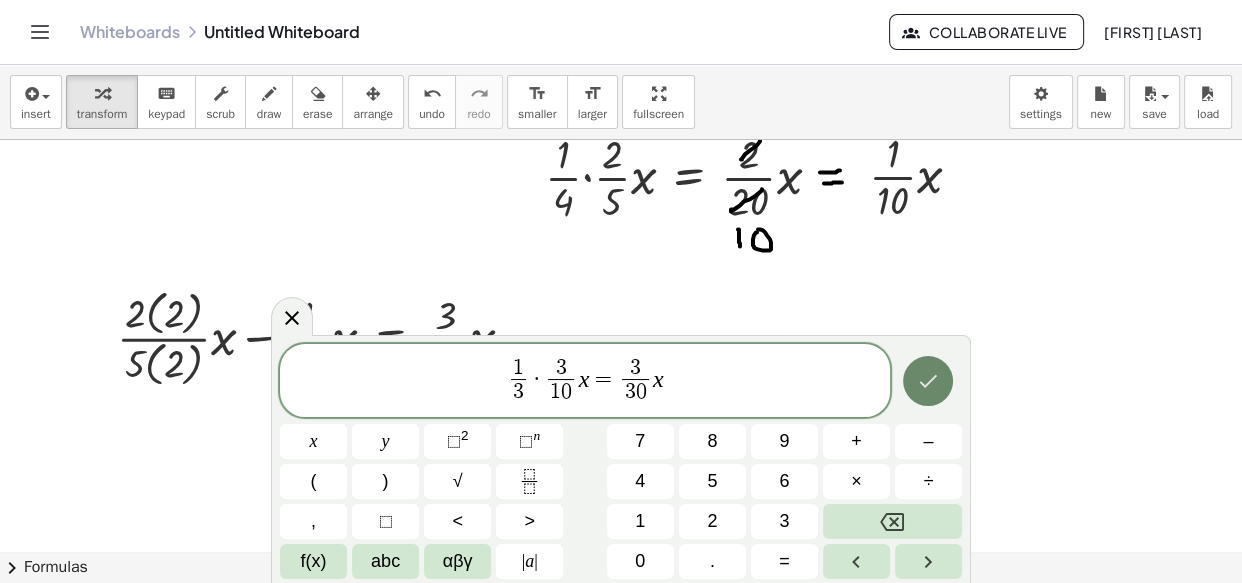 click 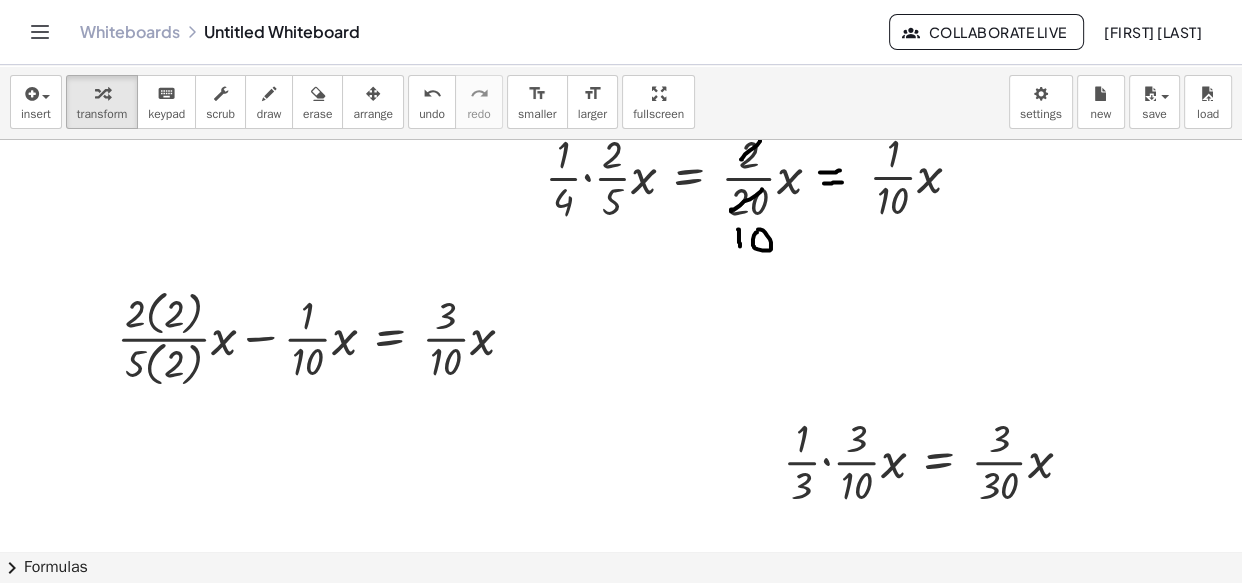 scroll, scrollTop: 363, scrollLeft: 0, axis: vertical 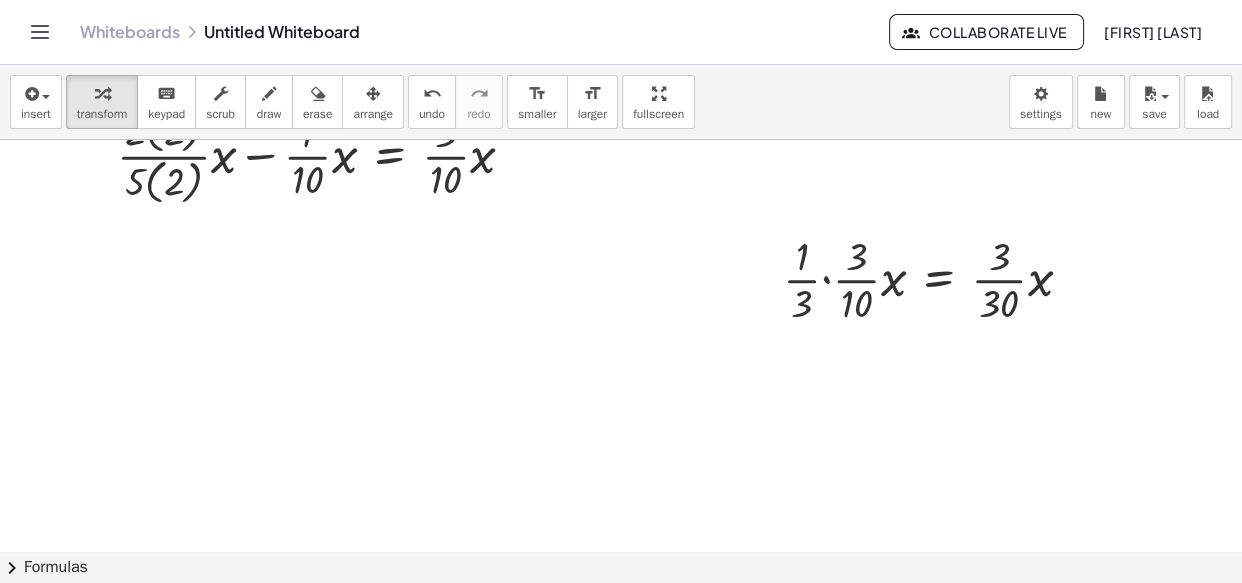 click at bounding box center [621, 253] 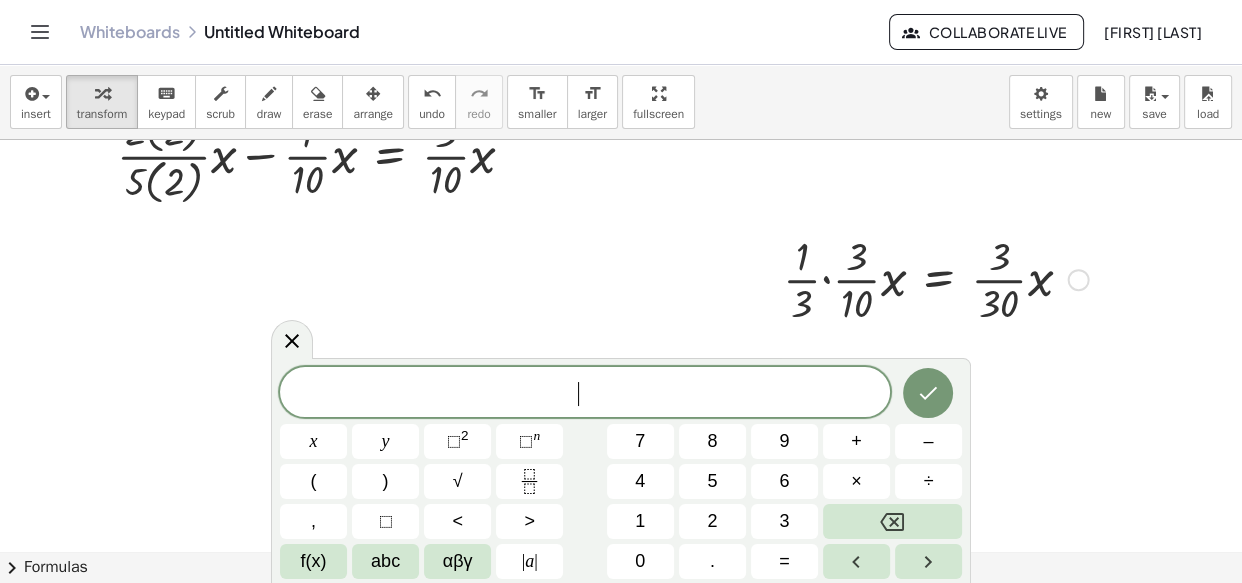 click at bounding box center (935, 278) 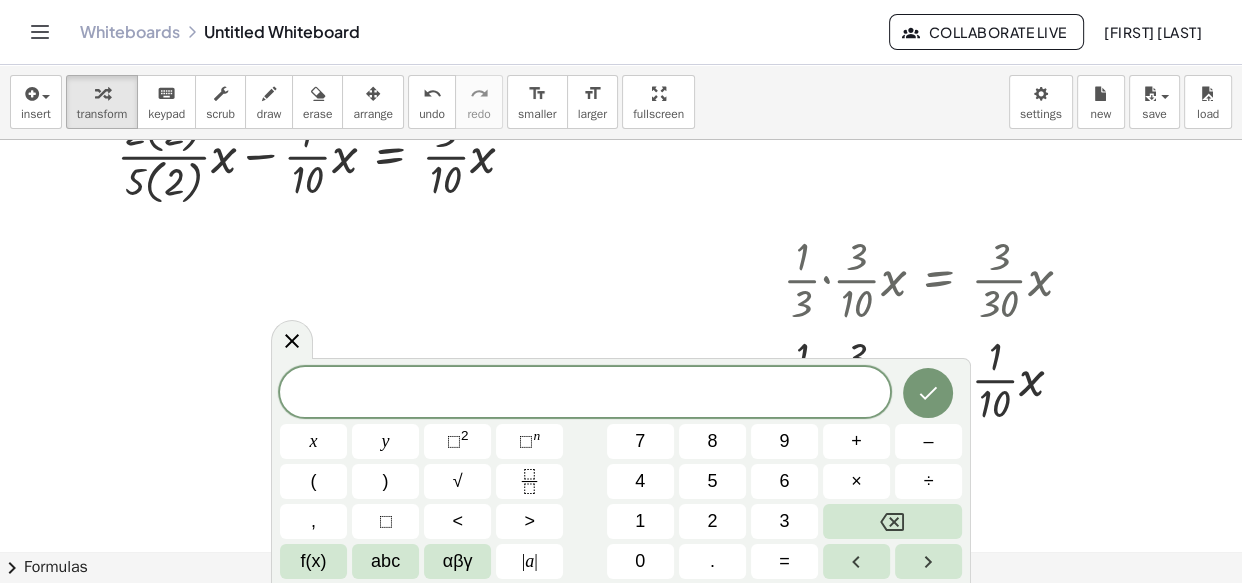 click at bounding box center [621, 253] 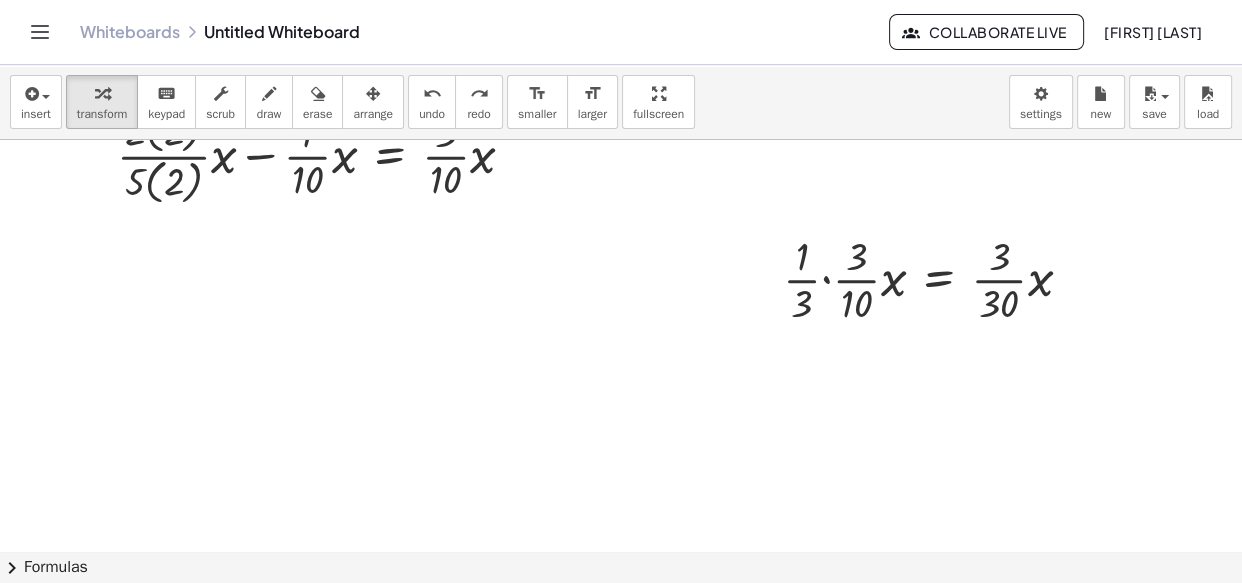 click at bounding box center (621, 253) 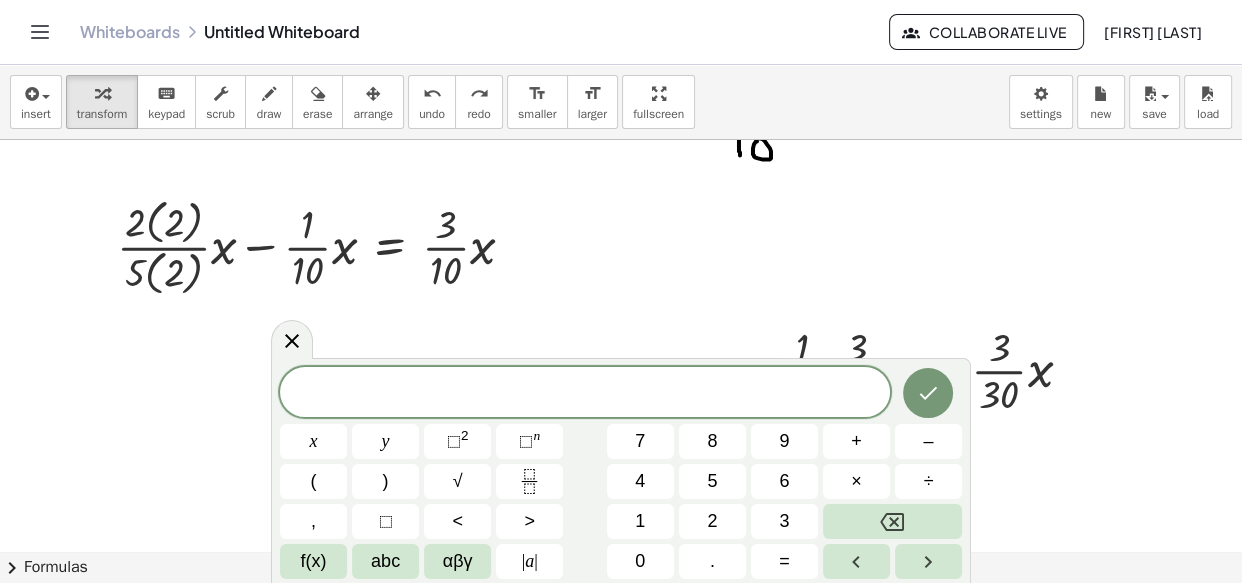 scroll, scrollTop: 363, scrollLeft: 0, axis: vertical 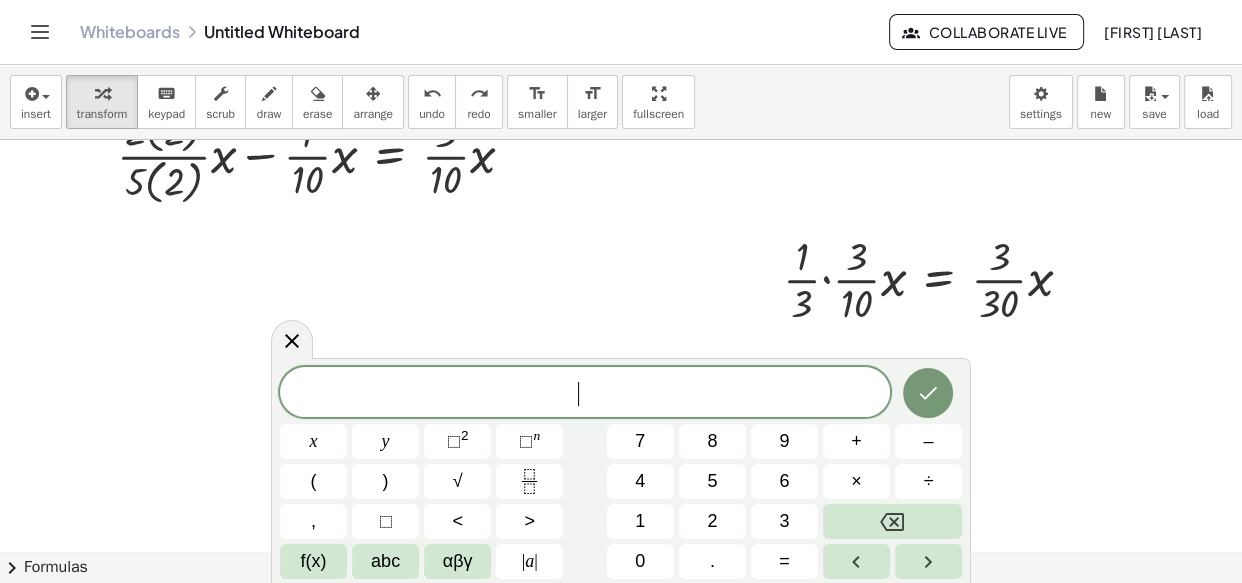 click at bounding box center (621, 253) 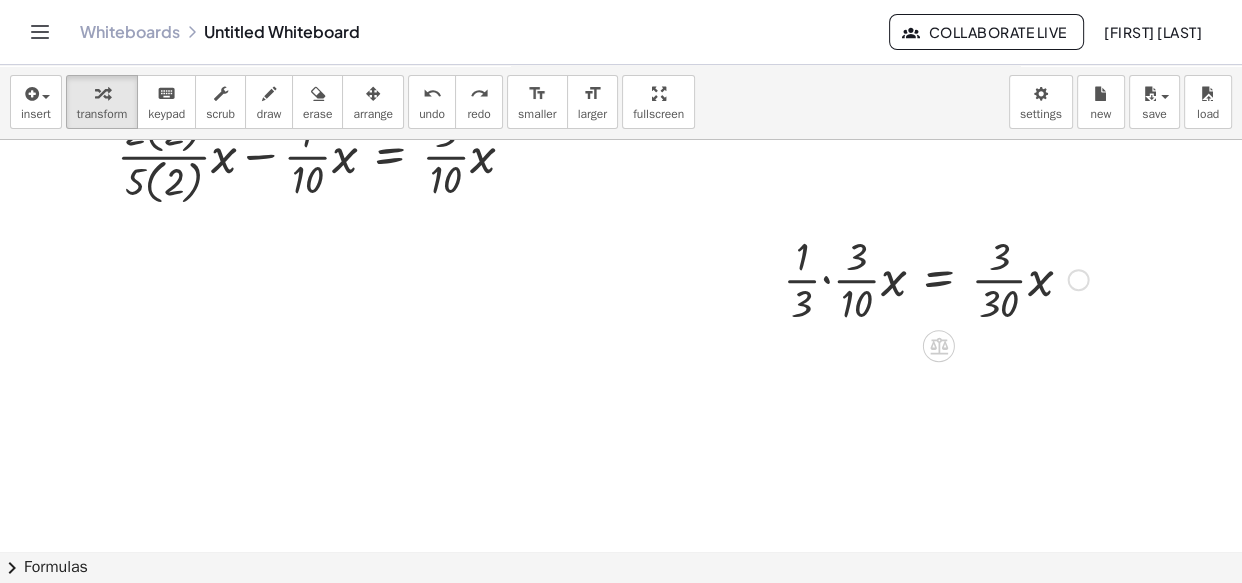 click at bounding box center [935, 278] 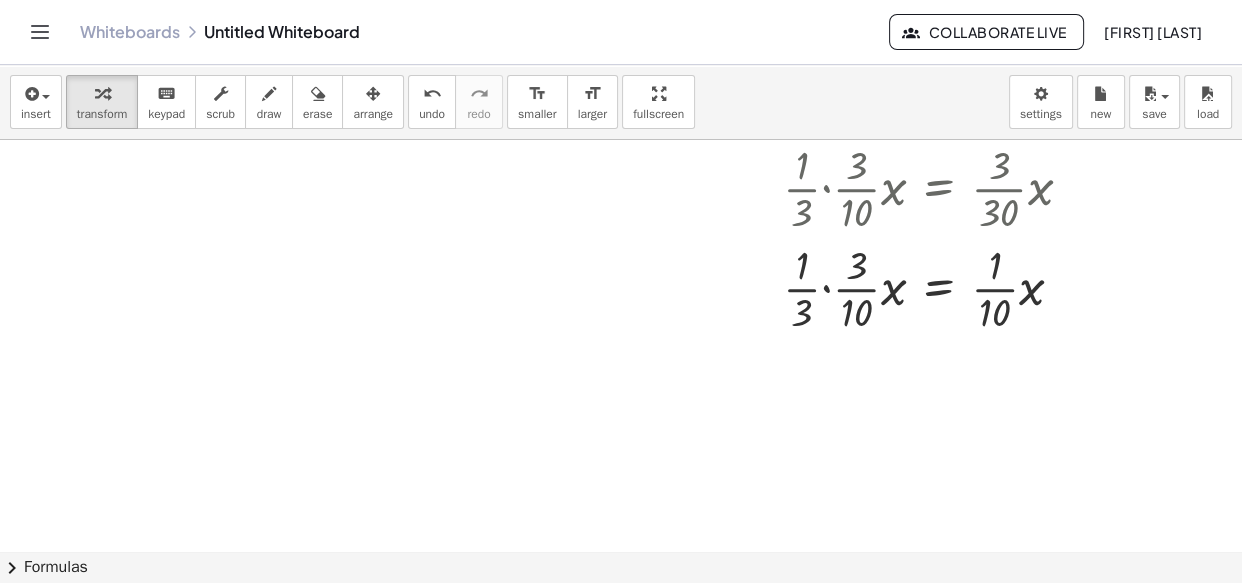 scroll, scrollTop: 813, scrollLeft: 0, axis: vertical 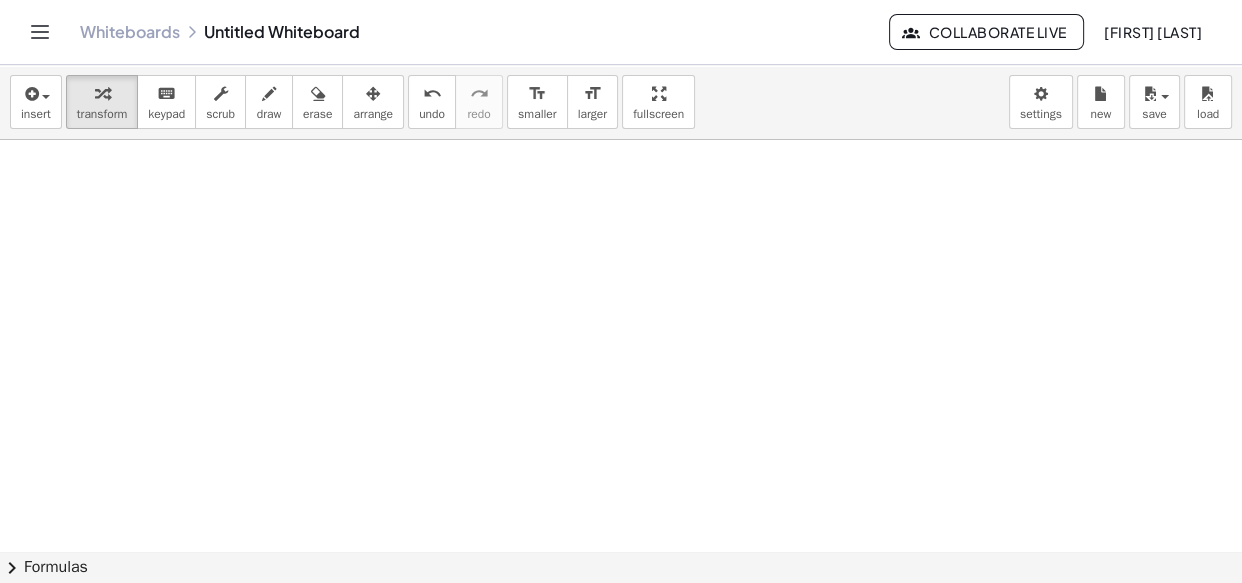 click at bounding box center (621, -57) 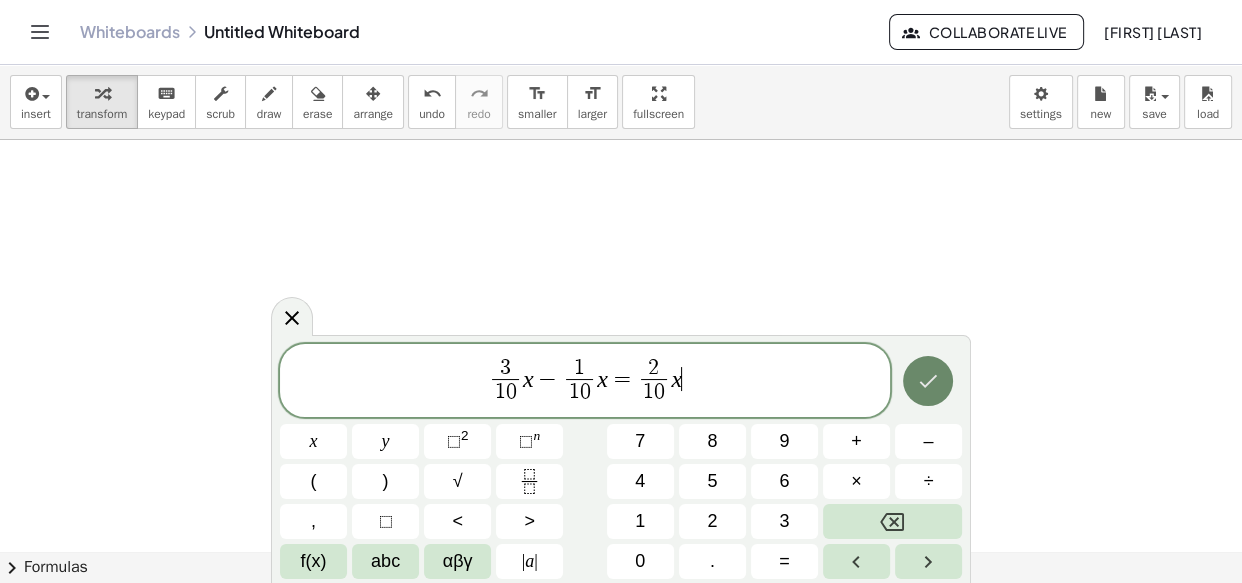 click 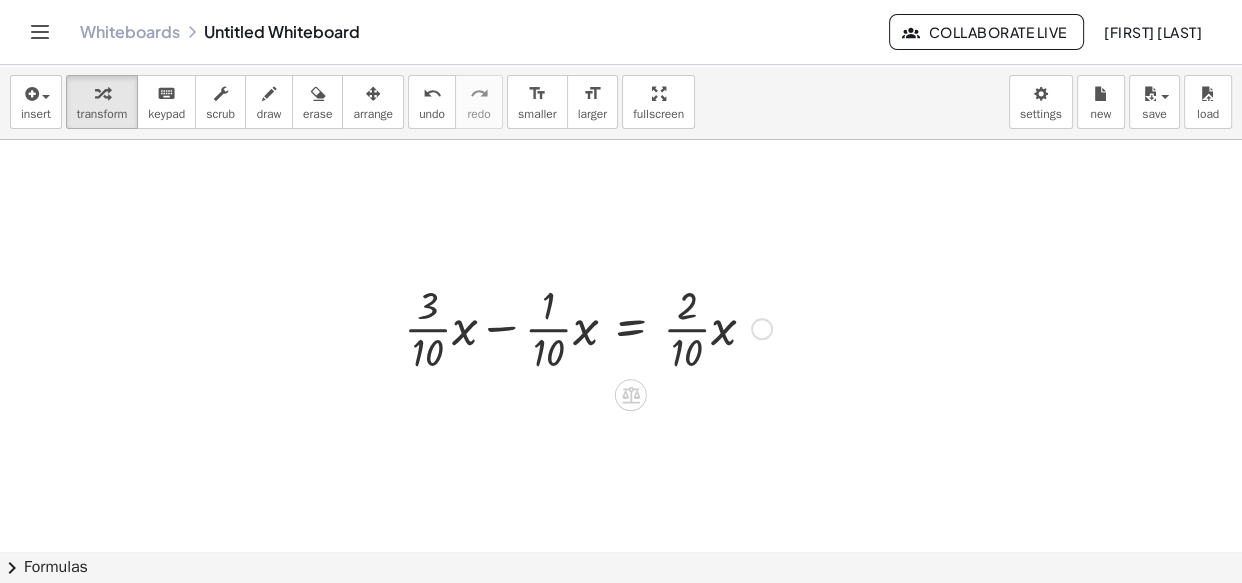 click at bounding box center (621, -57) 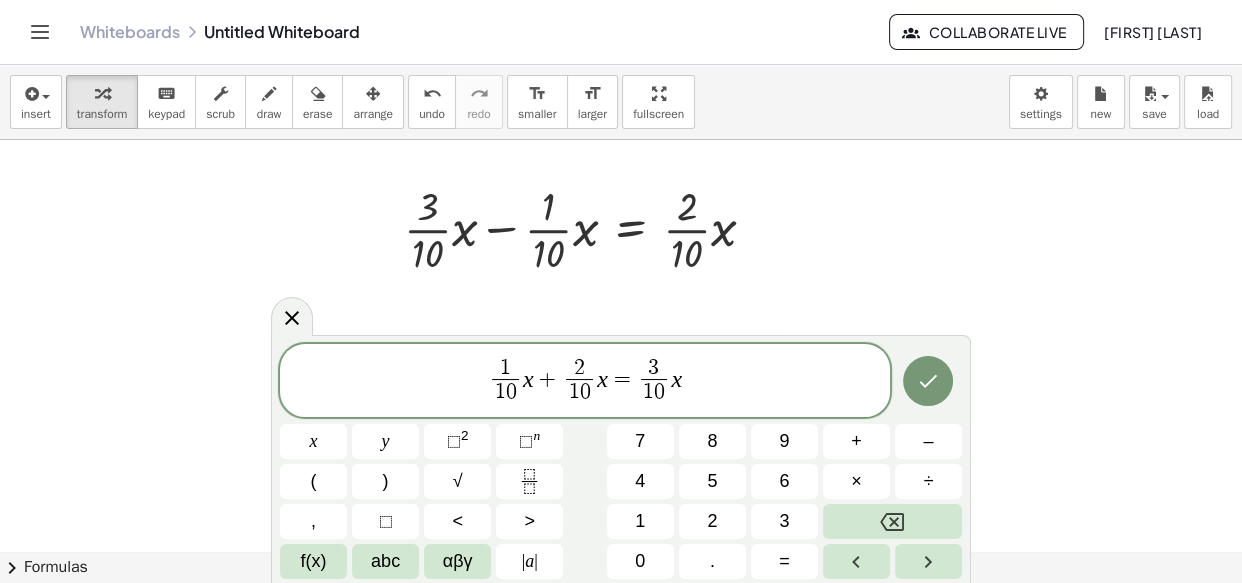 scroll, scrollTop: 1003, scrollLeft: 0, axis: vertical 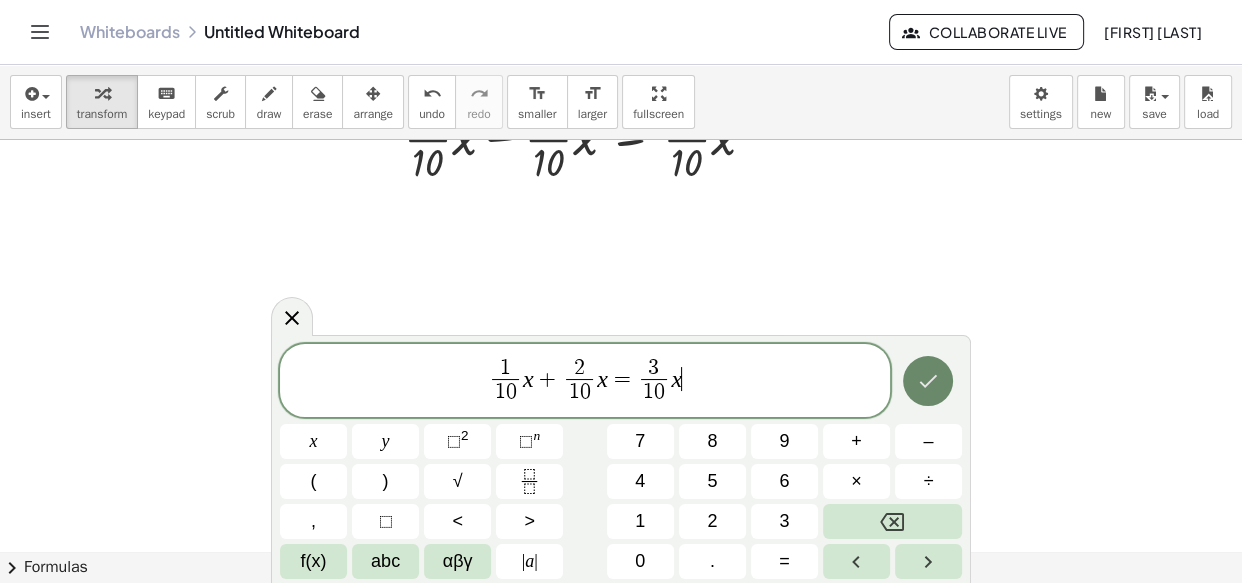 click at bounding box center (928, 381) 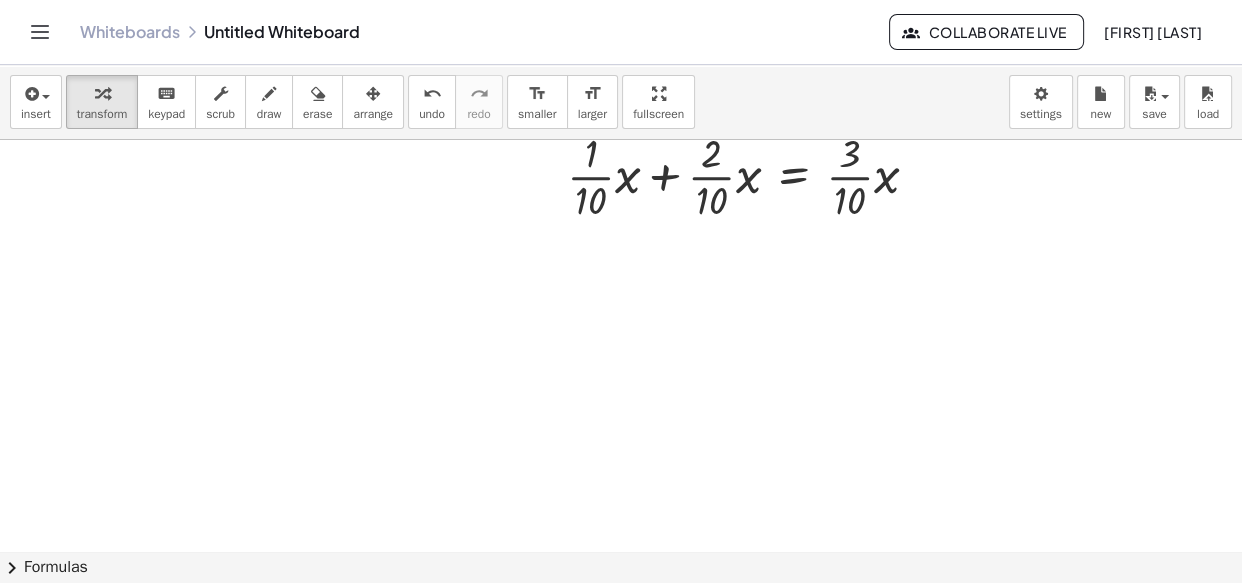 scroll, scrollTop: 1185, scrollLeft: 0, axis: vertical 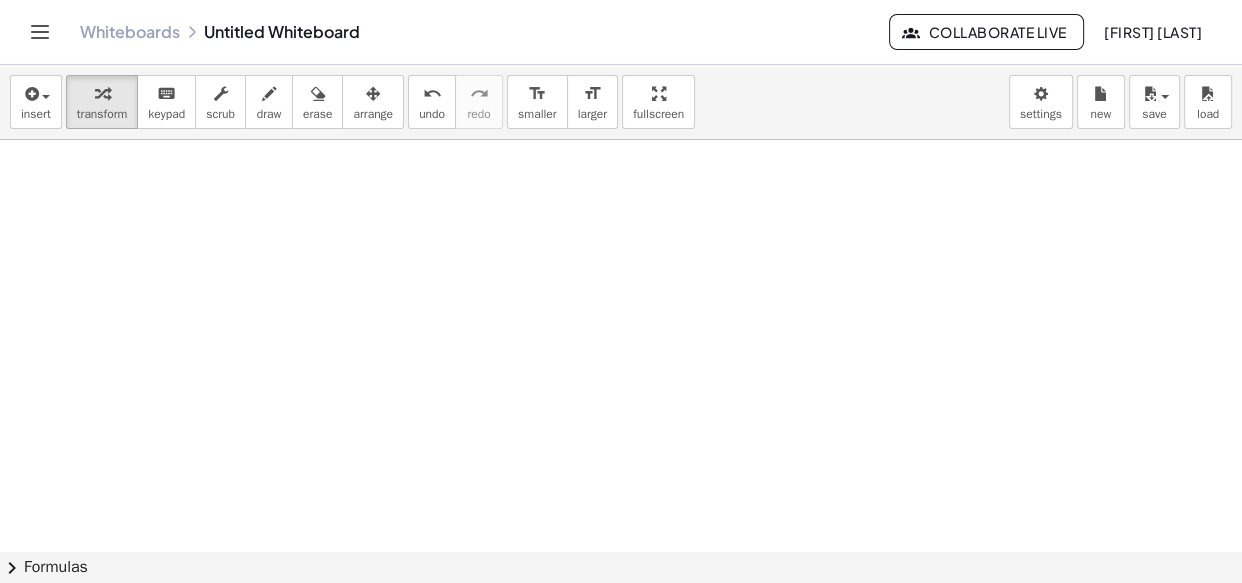 click at bounding box center [621, -223] 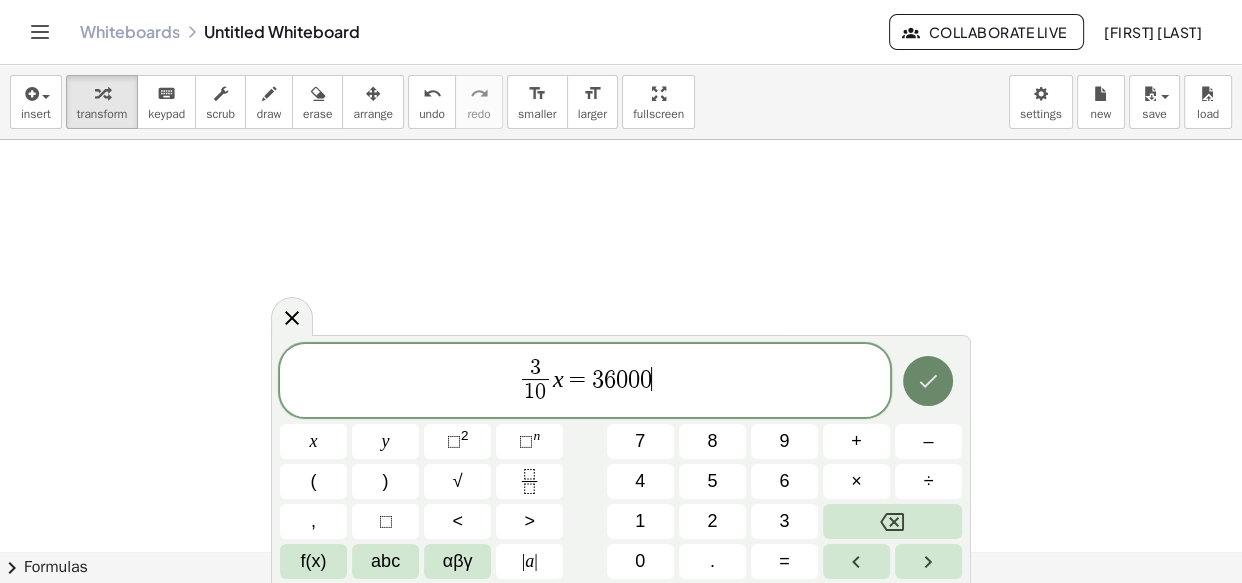 click at bounding box center (928, 381) 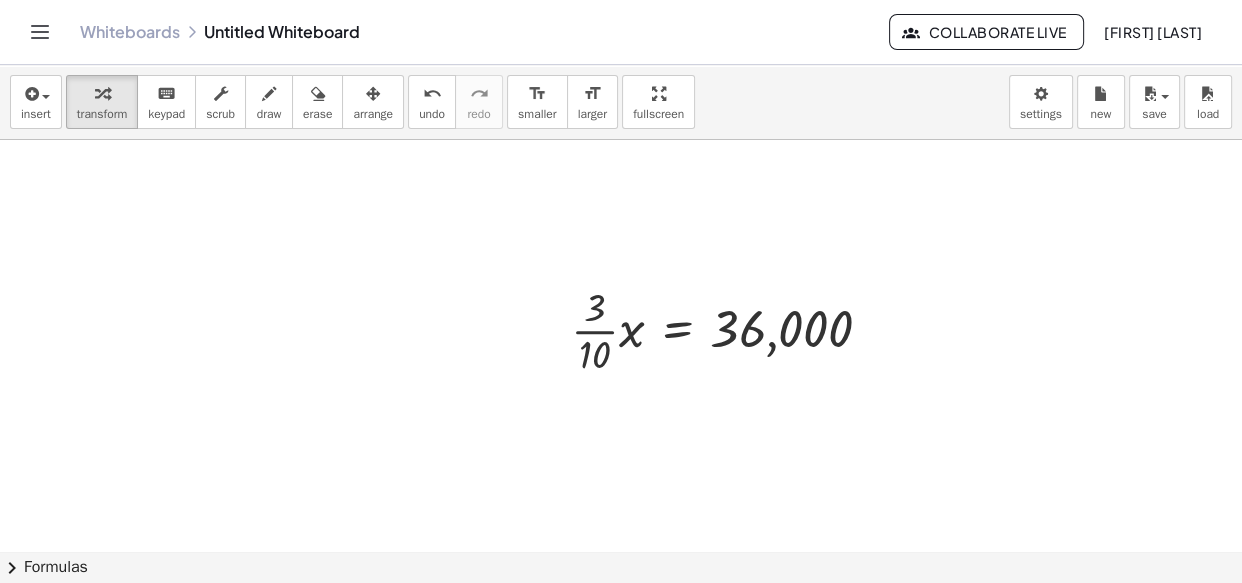 click at bounding box center [621, -223] 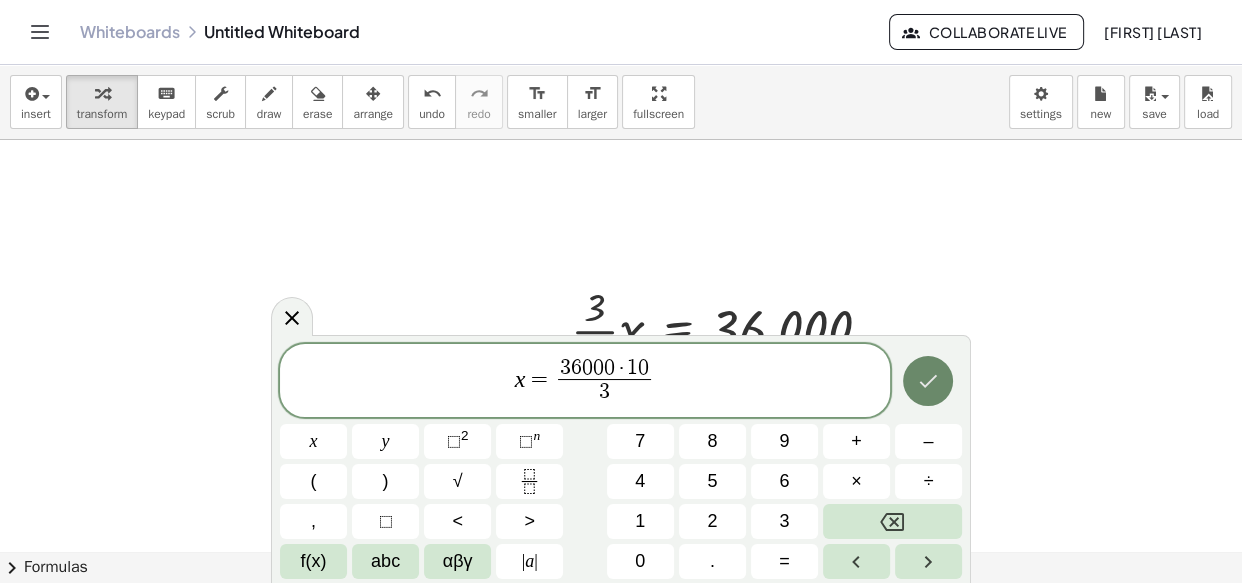 click at bounding box center (928, 381) 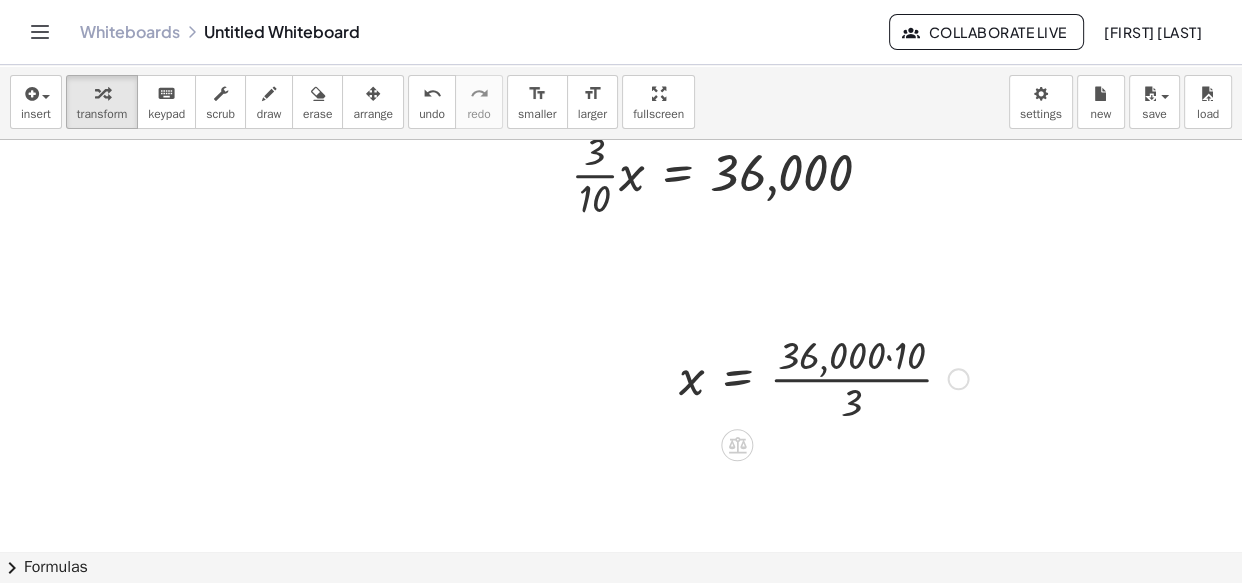 scroll, scrollTop: 1250, scrollLeft: 0, axis: vertical 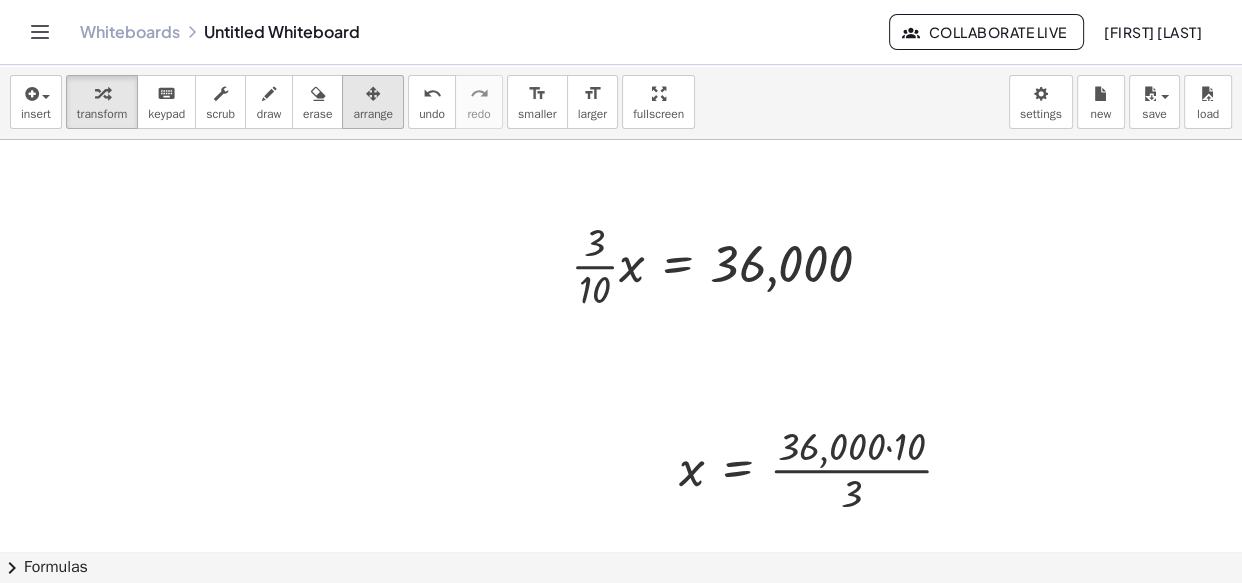 click on "arrange" at bounding box center [373, 102] 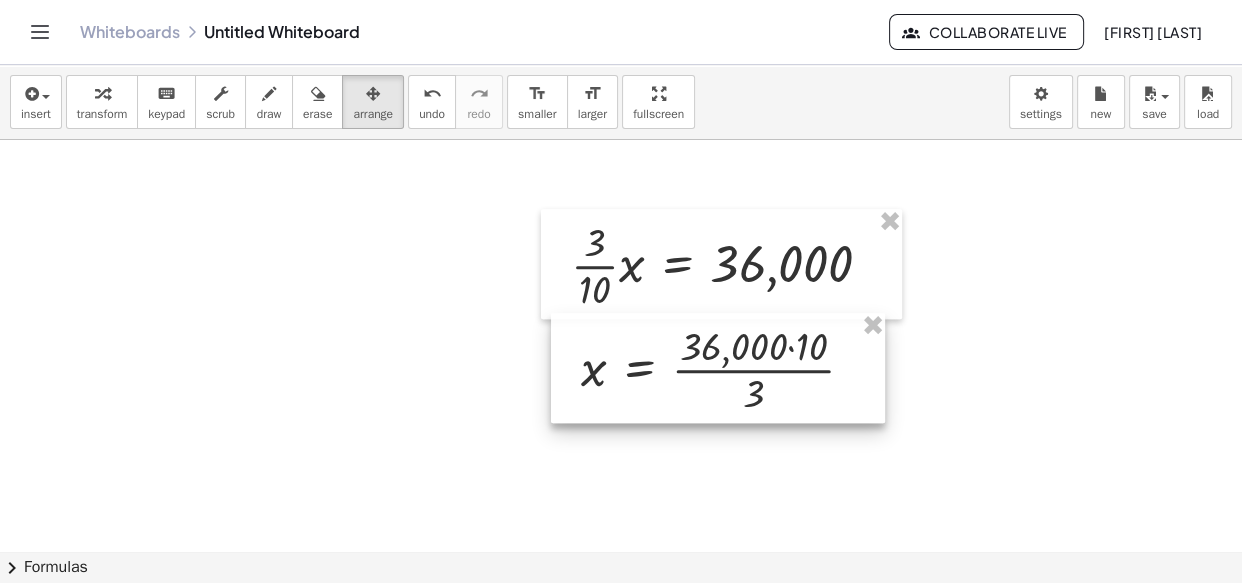 drag, startPoint x: 766, startPoint y: 430, endPoint x: 731, endPoint y: 350, distance: 87.32124 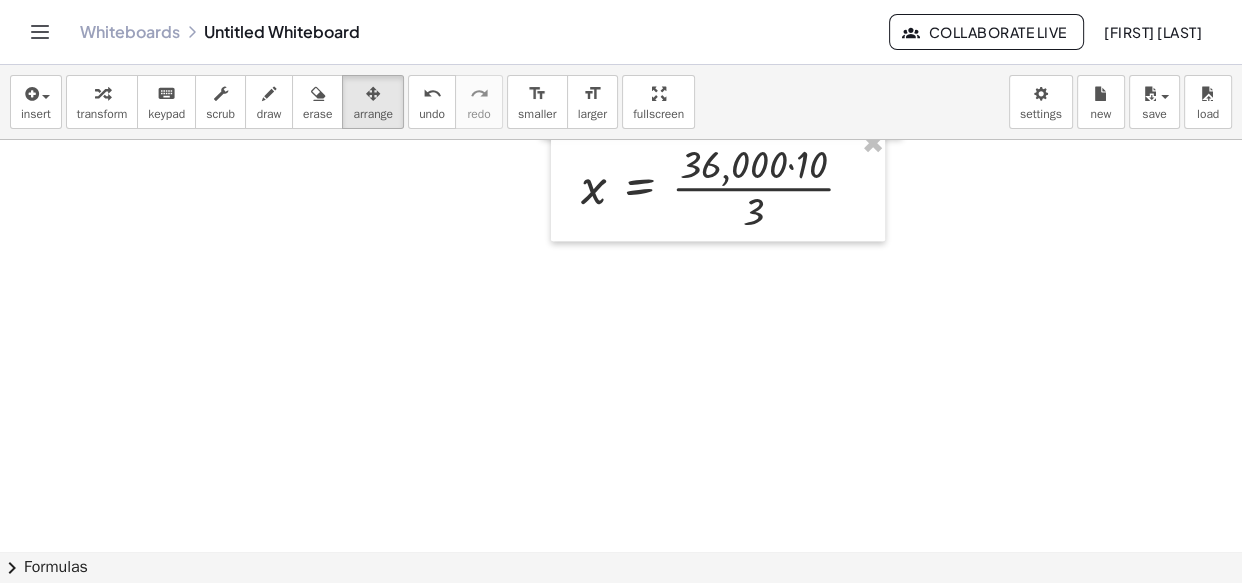 scroll, scrollTop: 1341, scrollLeft: 0, axis: vertical 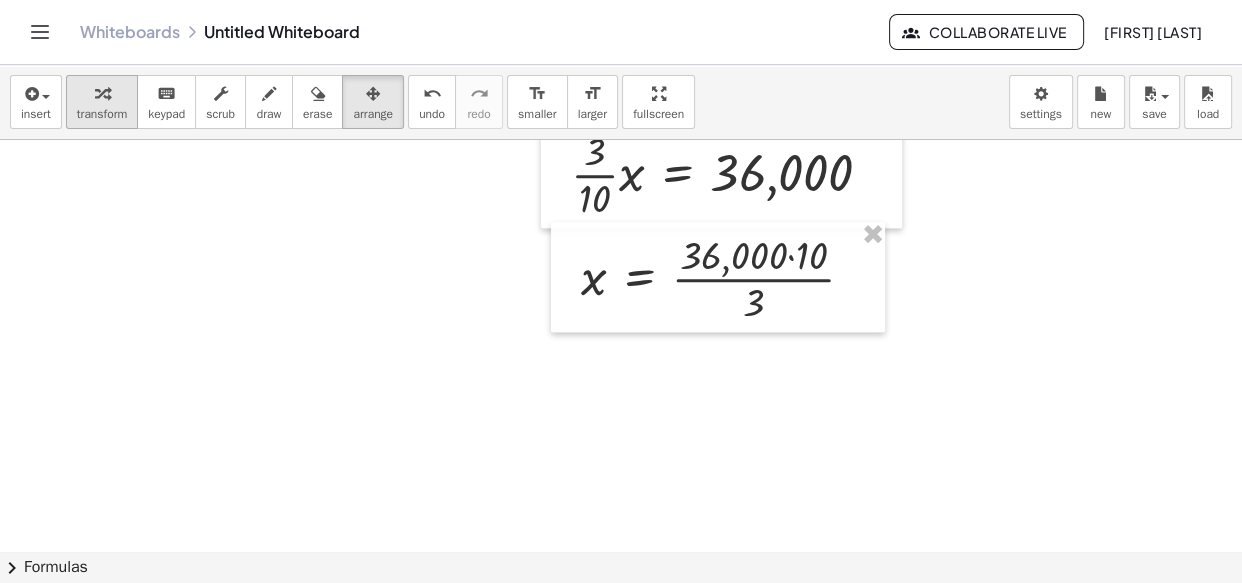 click at bounding box center (102, 94) 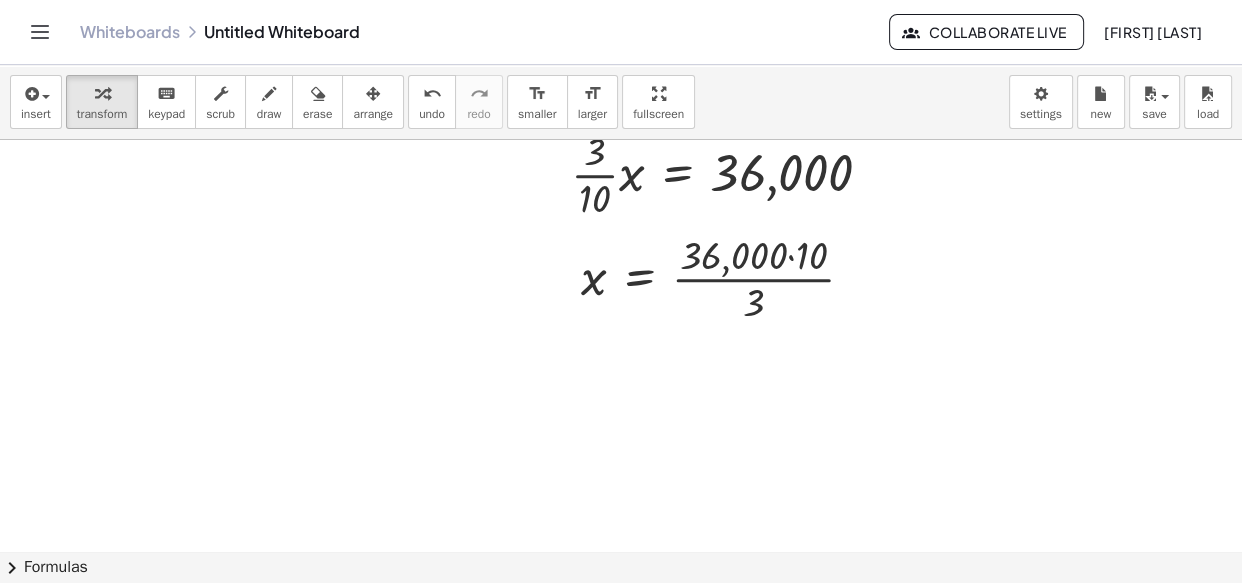 click at bounding box center [621, -173] 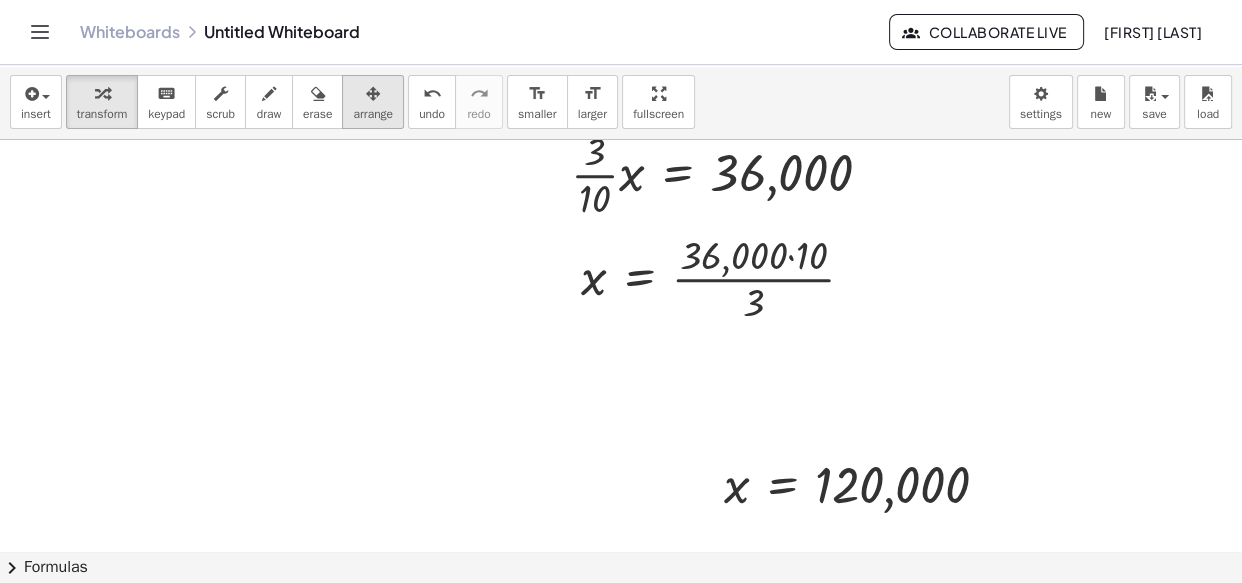 click on "arrange" at bounding box center [373, 114] 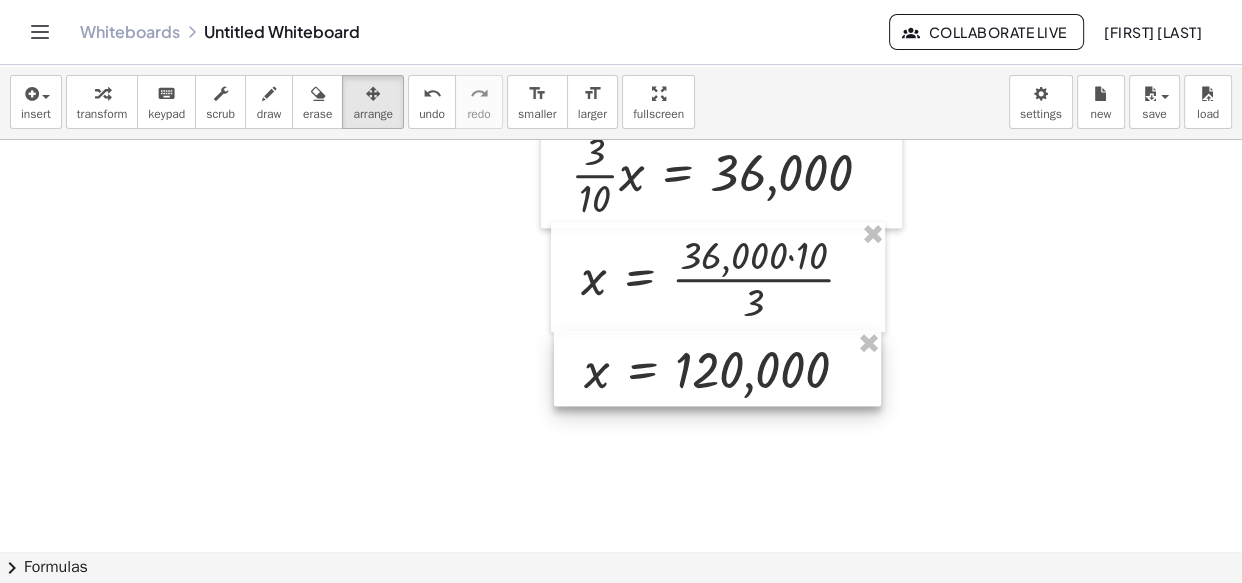 drag, startPoint x: 866, startPoint y: 468, endPoint x: 726, endPoint y: 353, distance: 181.17671 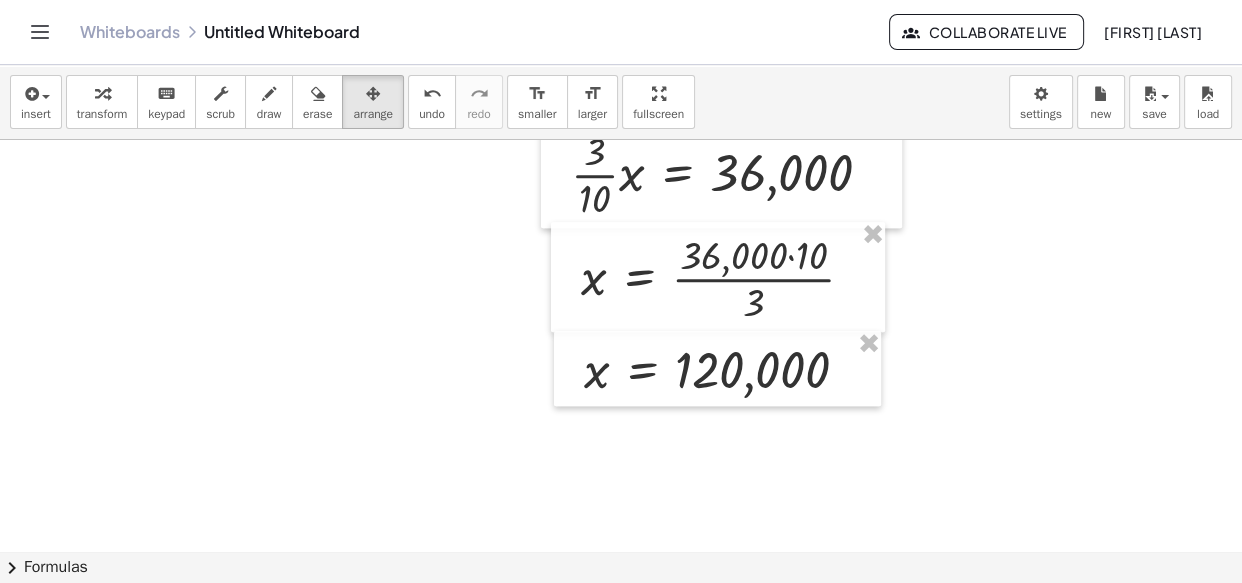 click at bounding box center [621, -173] 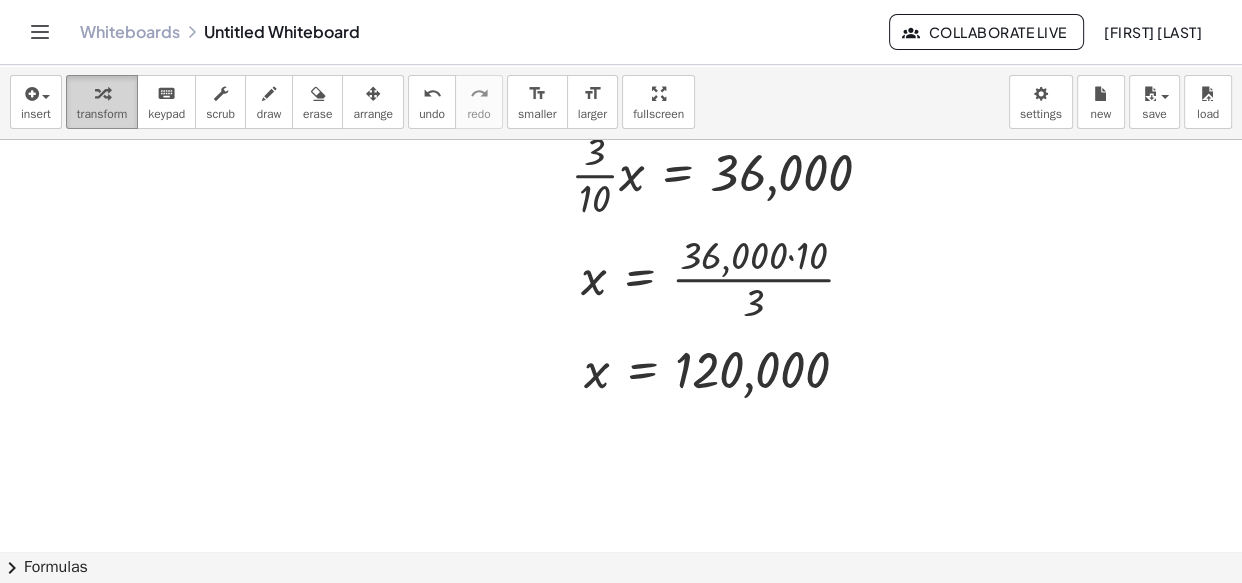 click on "transform" at bounding box center (102, 114) 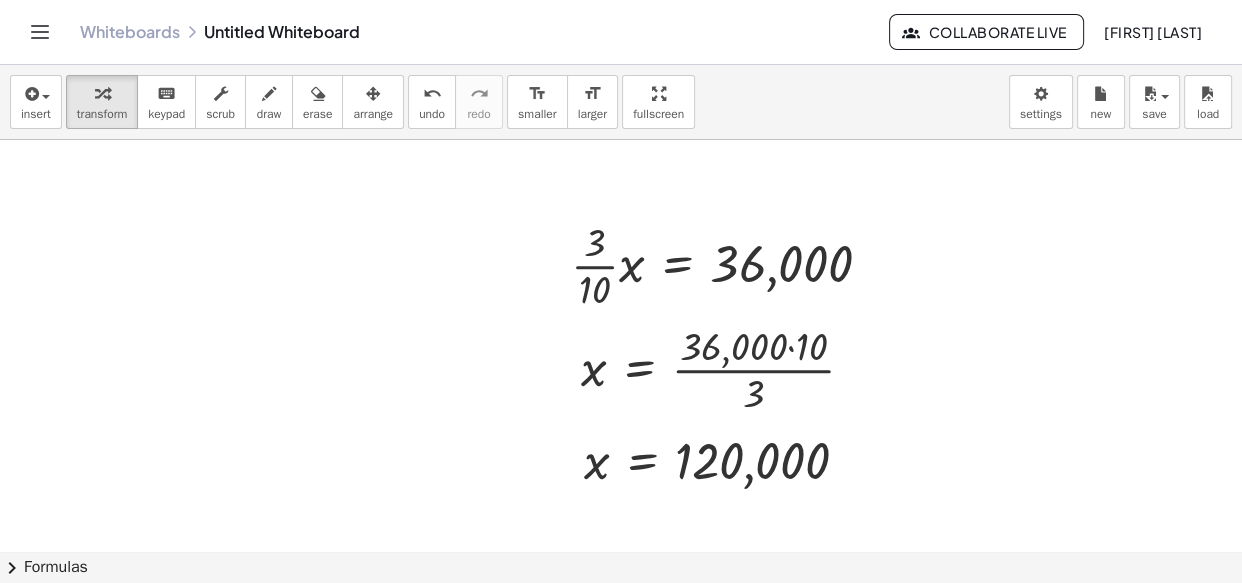 scroll, scrollTop: 1523, scrollLeft: 0, axis: vertical 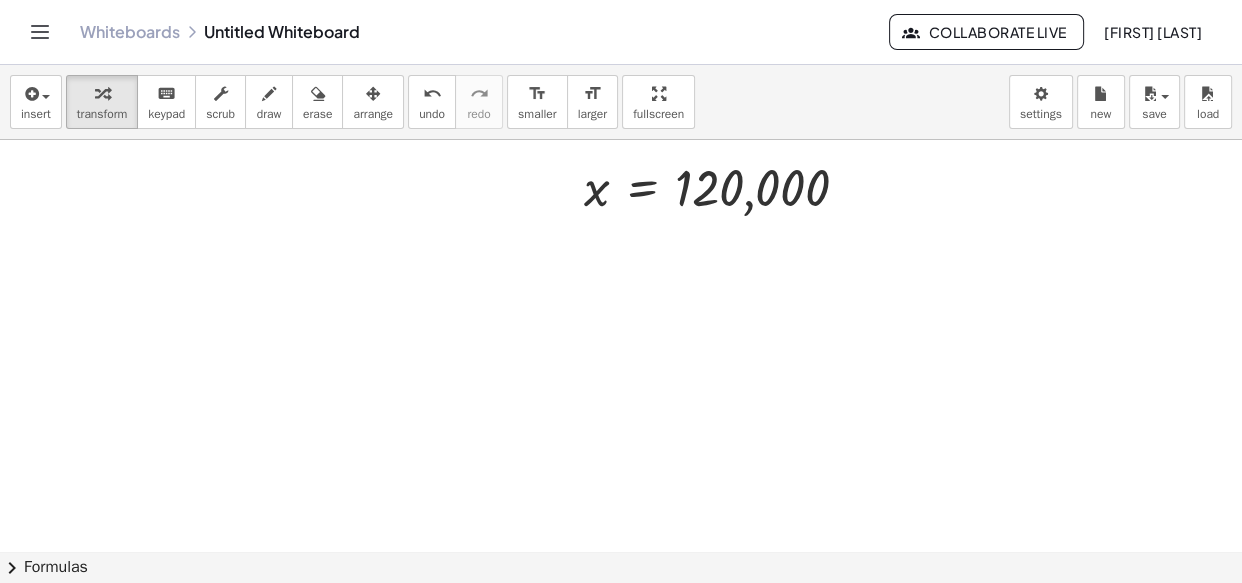 drag, startPoint x: 683, startPoint y: 391, endPoint x: 667, endPoint y: 390, distance: 16.03122 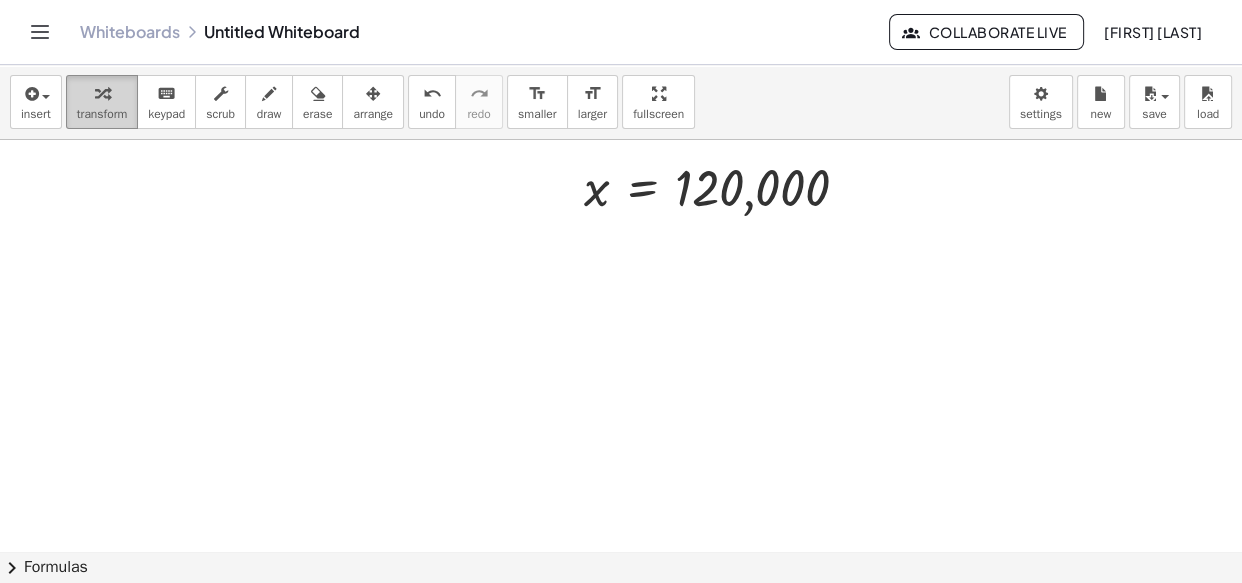 click on "transform" at bounding box center (102, 114) 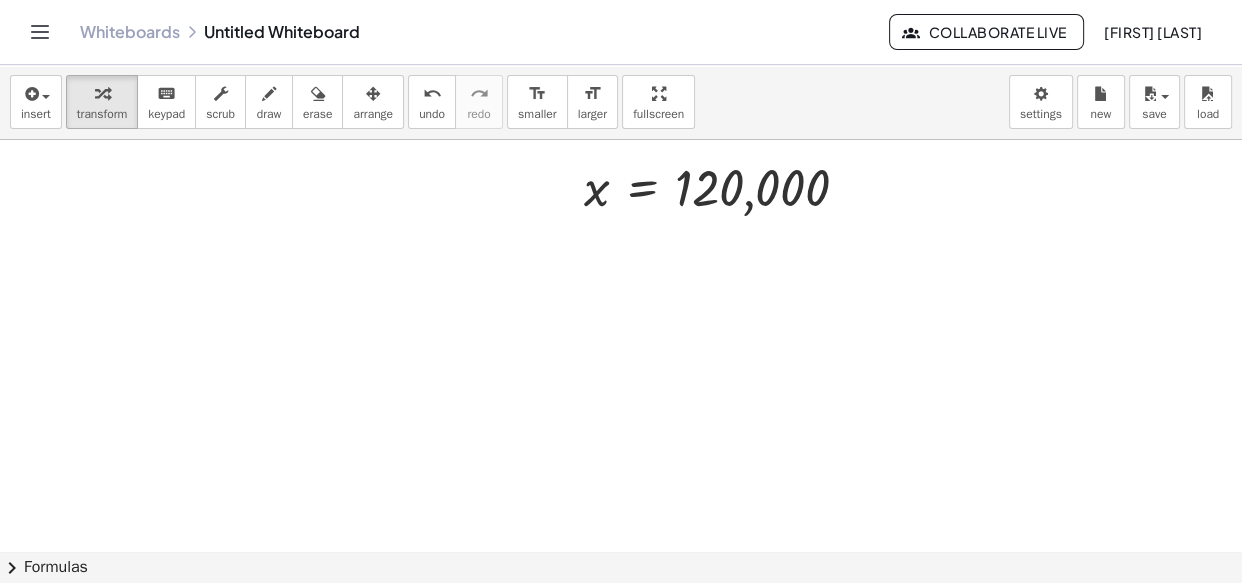 click at bounding box center [621, -355] 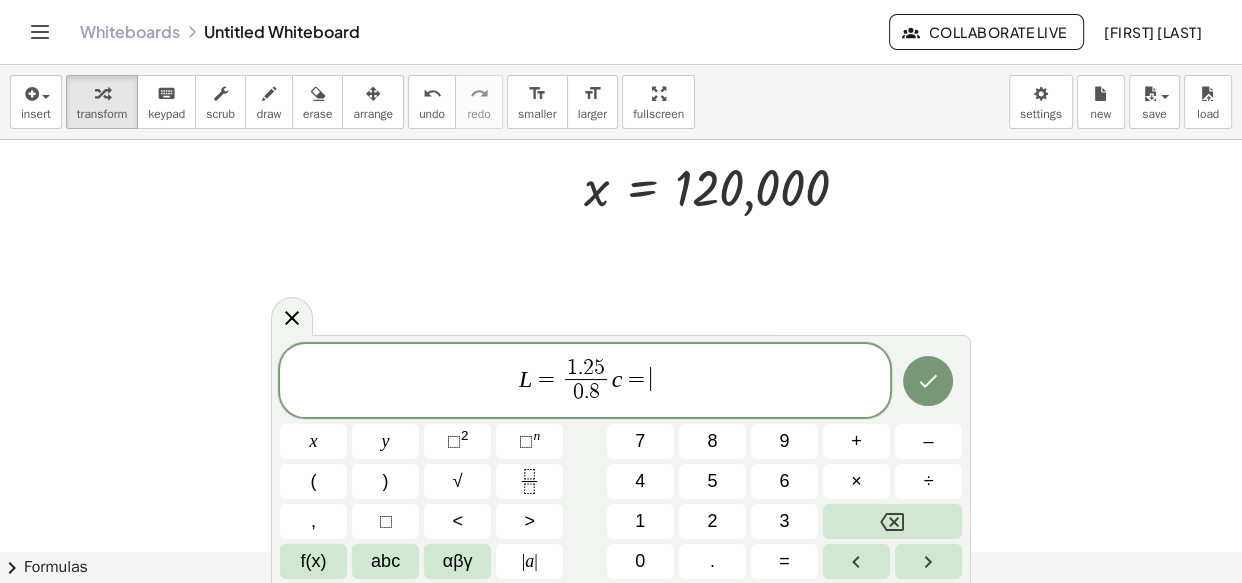 click on "L = 1 . 2 5 0 . 8 ​ c = ​" at bounding box center (585, 382) 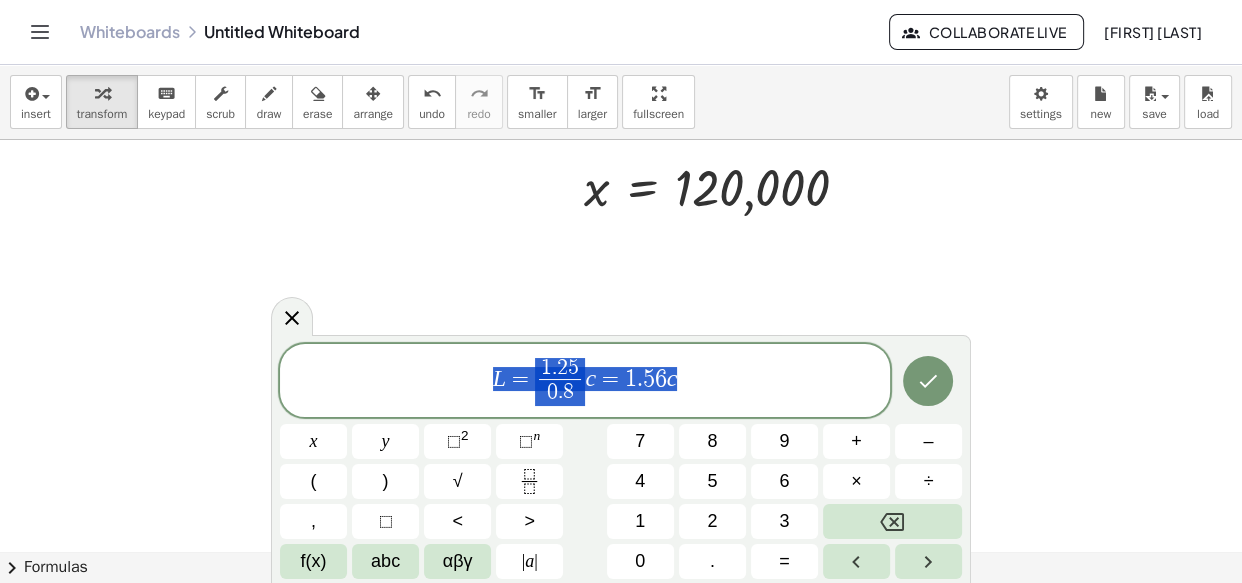 drag, startPoint x: 713, startPoint y: 388, endPoint x: 200, endPoint y: 392, distance: 513.01556 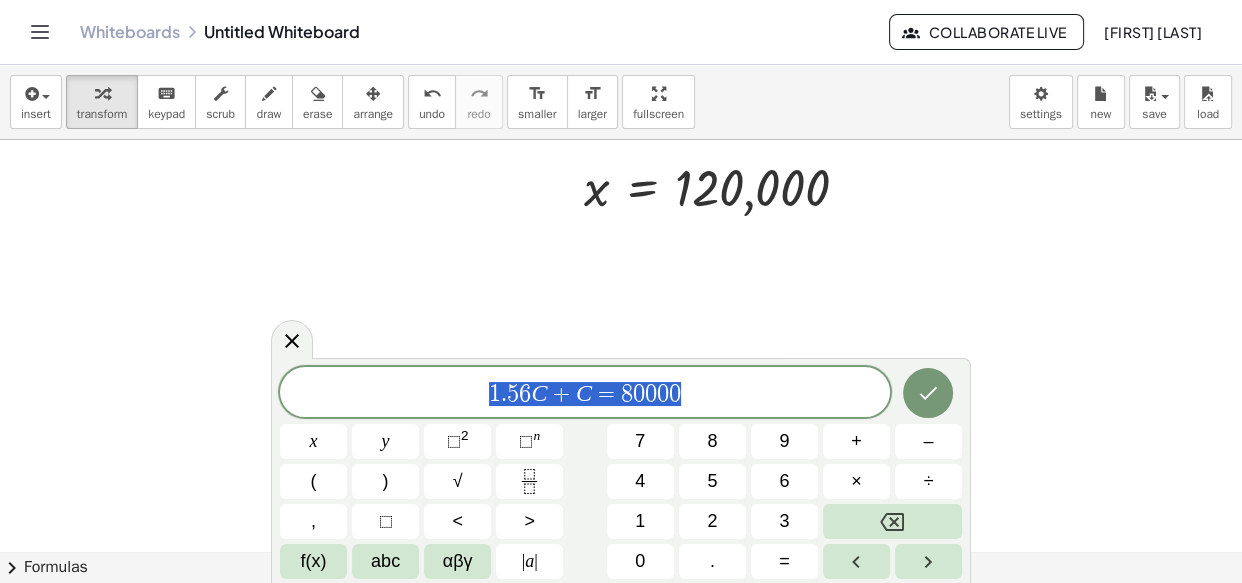 drag, startPoint x: 723, startPoint y: 390, endPoint x: 353, endPoint y: 382, distance: 370.0865 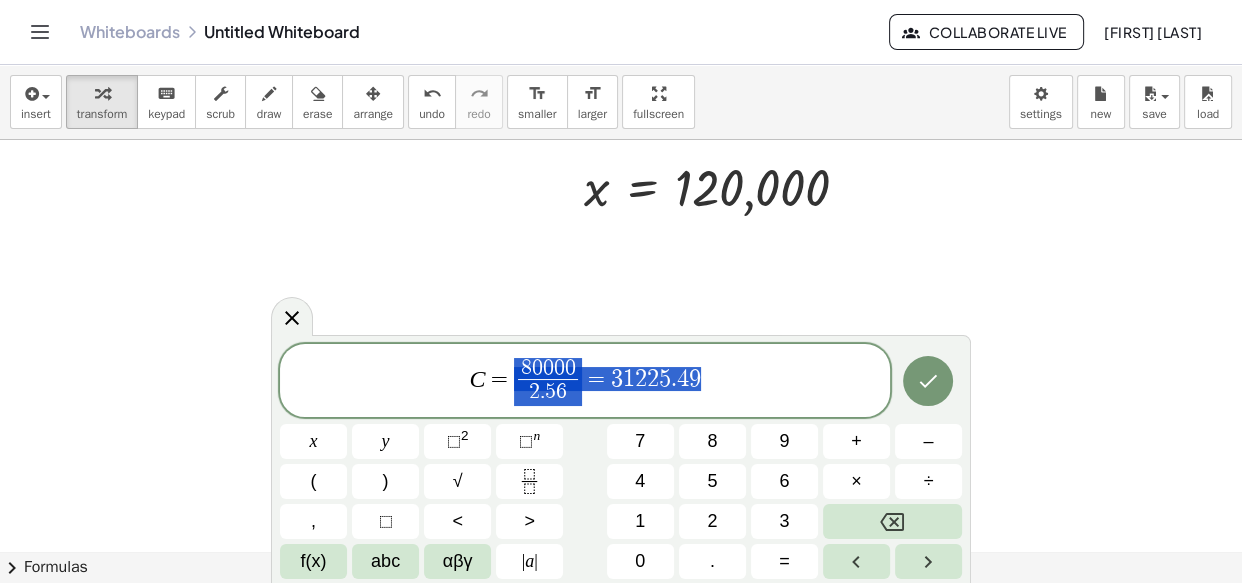 drag, startPoint x: 748, startPoint y: 387, endPoint x: 336, endPoint y: 357, distance: 413.0908 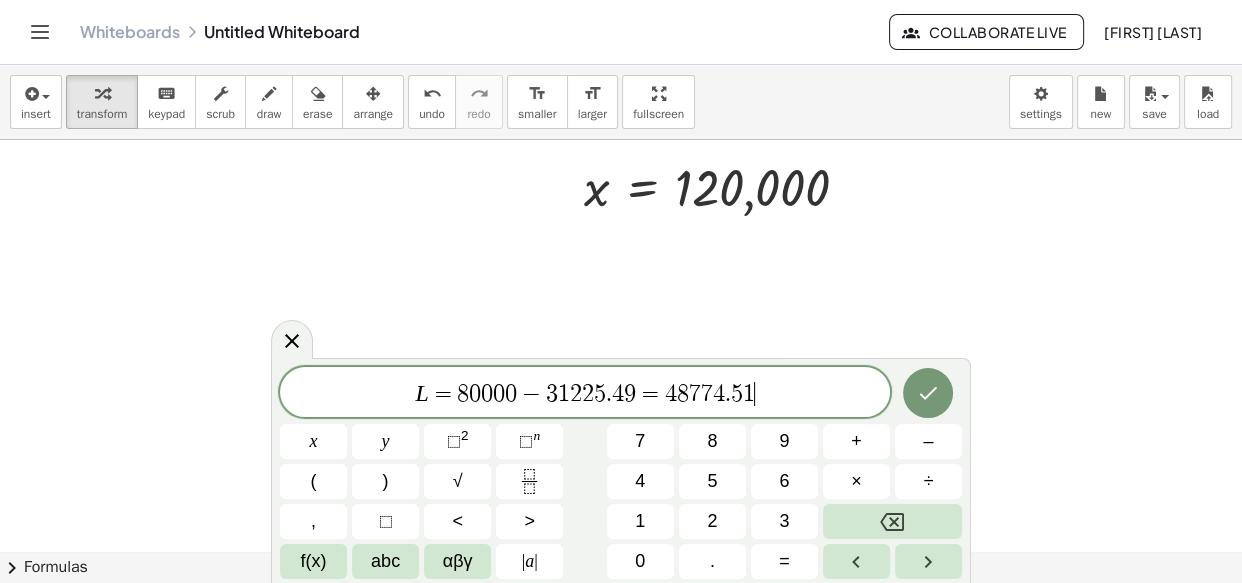 drag, startPoint x: 802, startPoint y: 387, endPoint x: 214, endPoint y: 320, distance: 591.8049 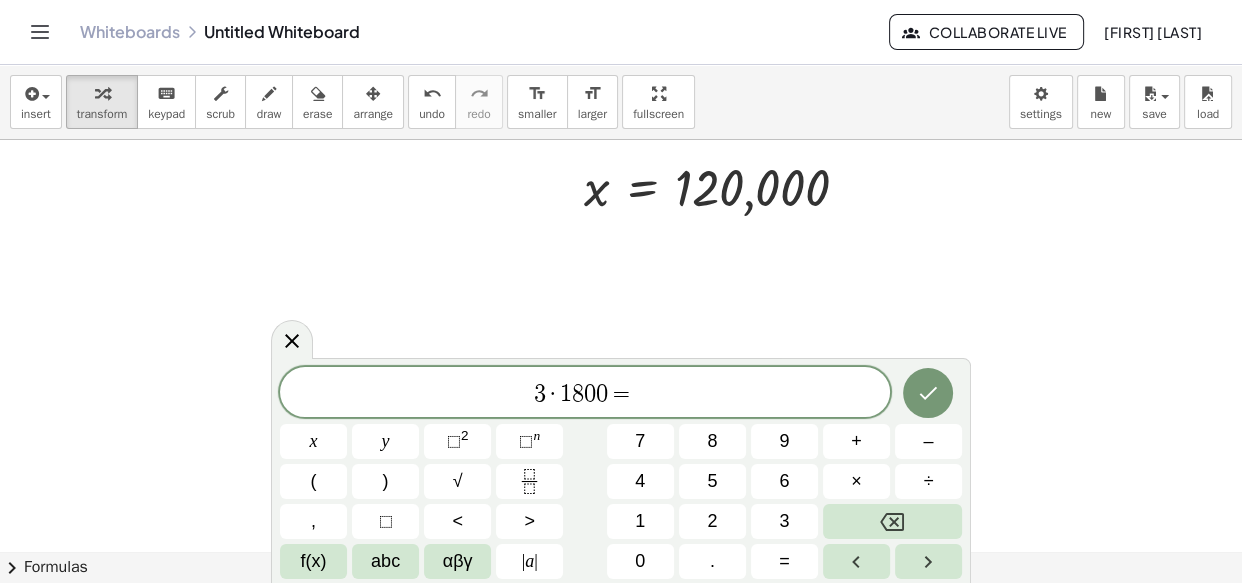 click on "3 · 1 8 0 0 =" at bounding box center (585, 394) 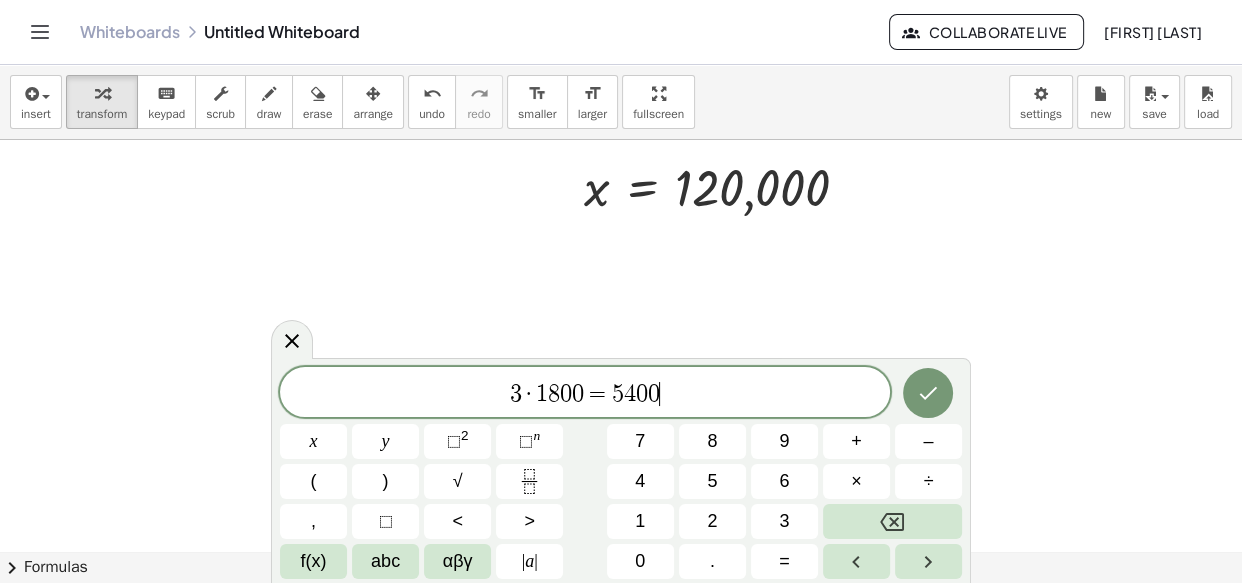 drag, startPoint x: 714, startPoint y: 393, endPoint x: 368, endPoint y: 358, distance: 347.76572 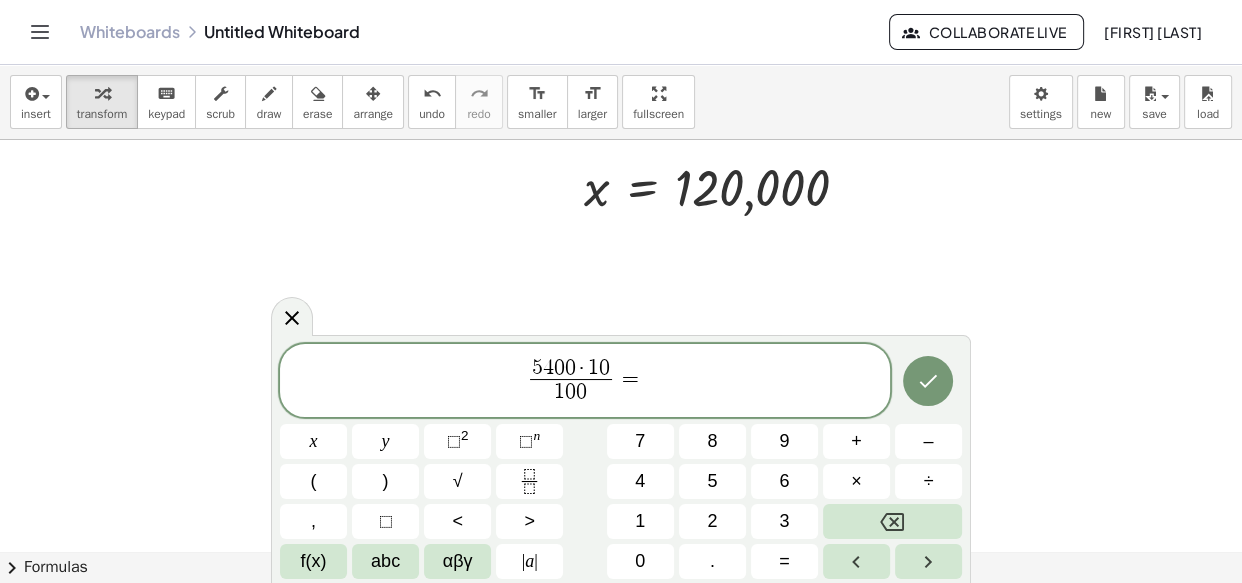 click on "5 4 0 0 · 1 0 1 0 0 ​ =" at bounding box center [585, 382] 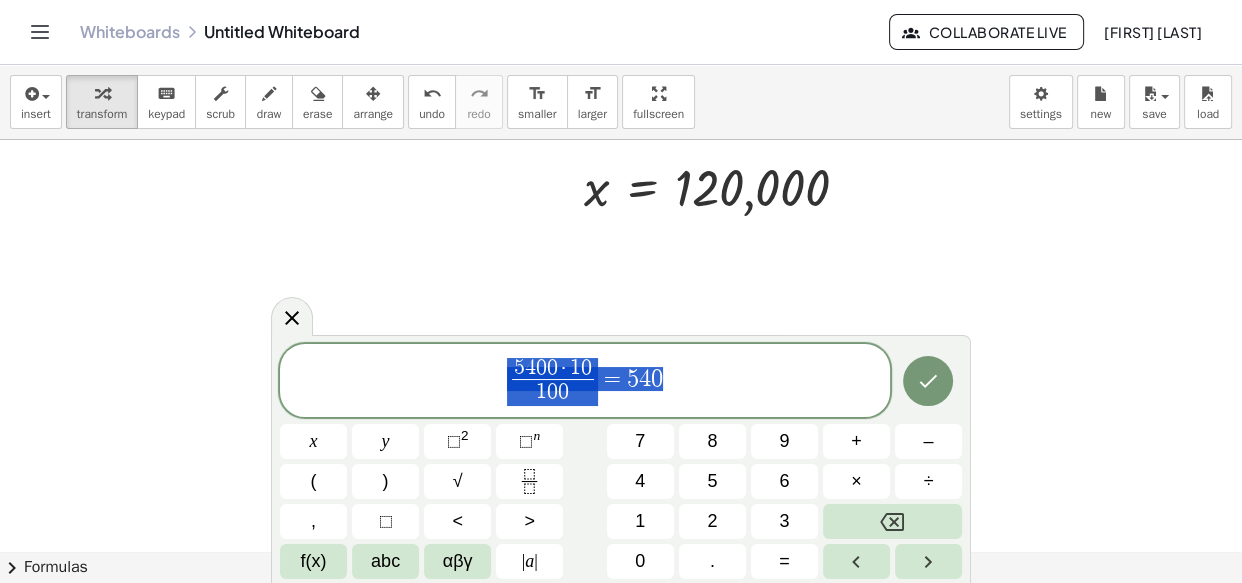 drag, startPoint x: 697, startPoint y: 382, endPoint x: 457, endPoint y: 350, distance: 242.12393 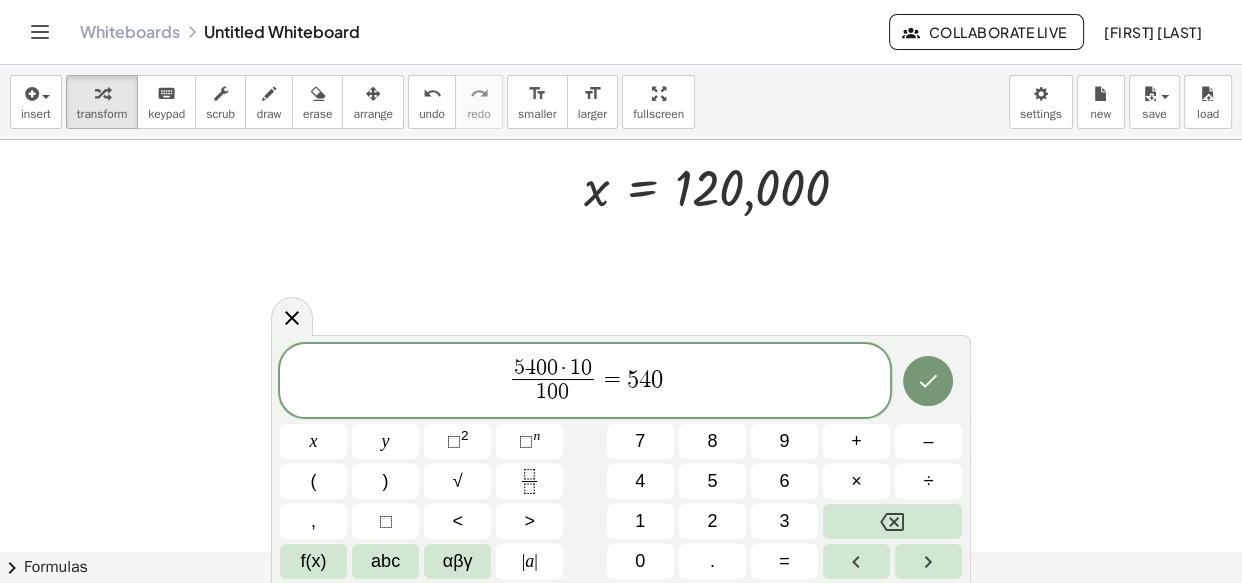 type 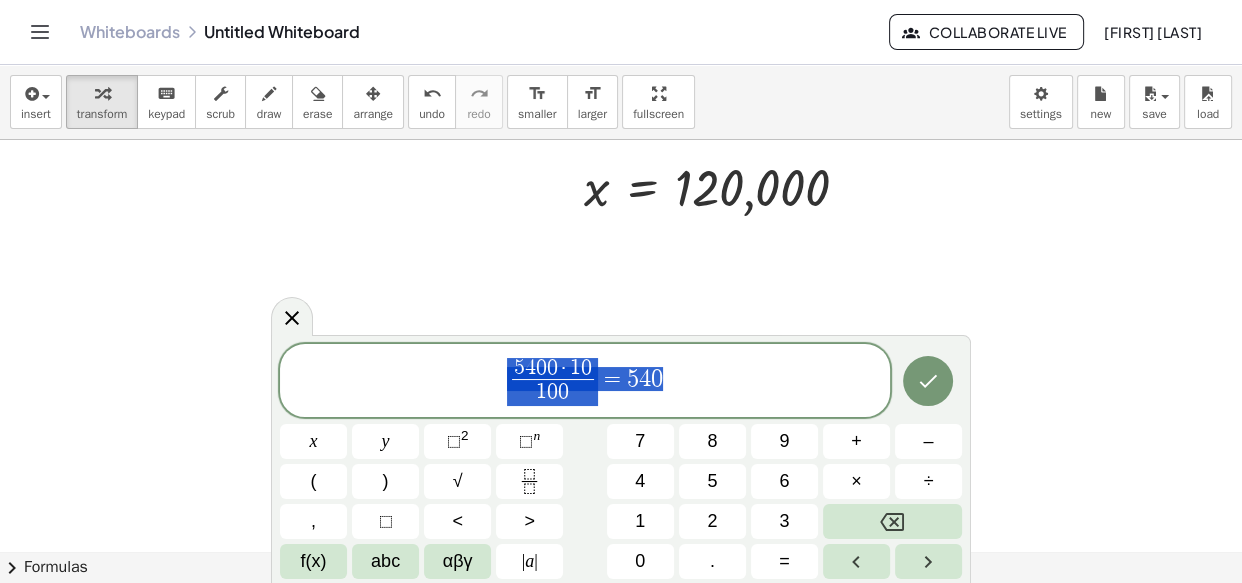 drag, startPoint x: 695, startPoint y: 389, endPoint x: 284, endPoint y: 351, distance: 412.75296 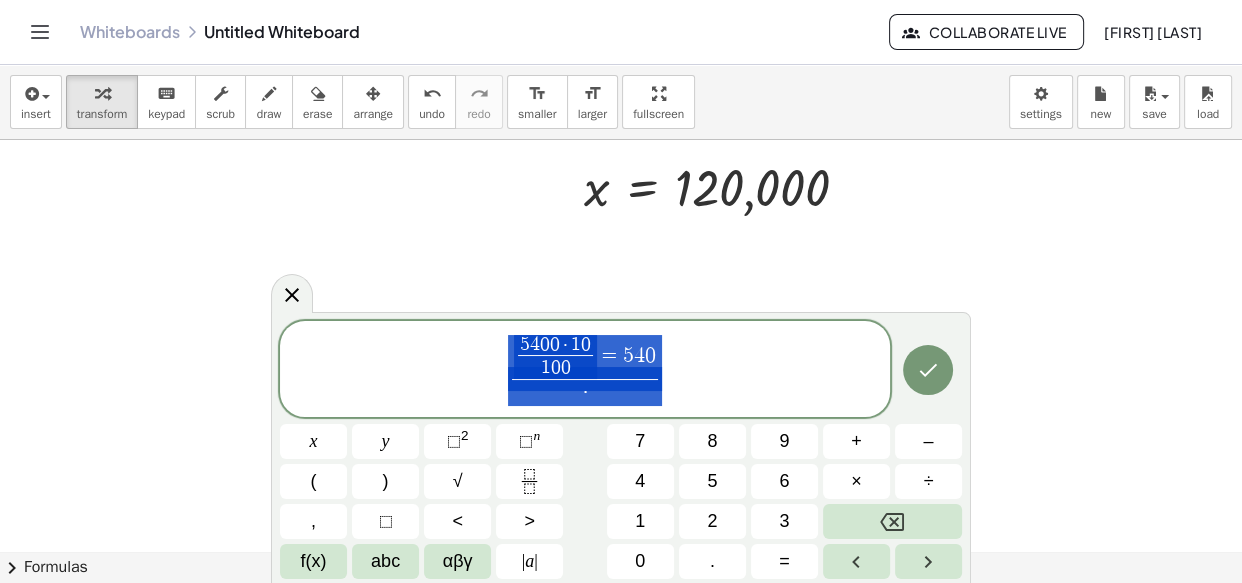 drag, startPoint x: 631, startPoint y: 397, endPoint x: 474, endPoint y: 340, distance: 167.02695 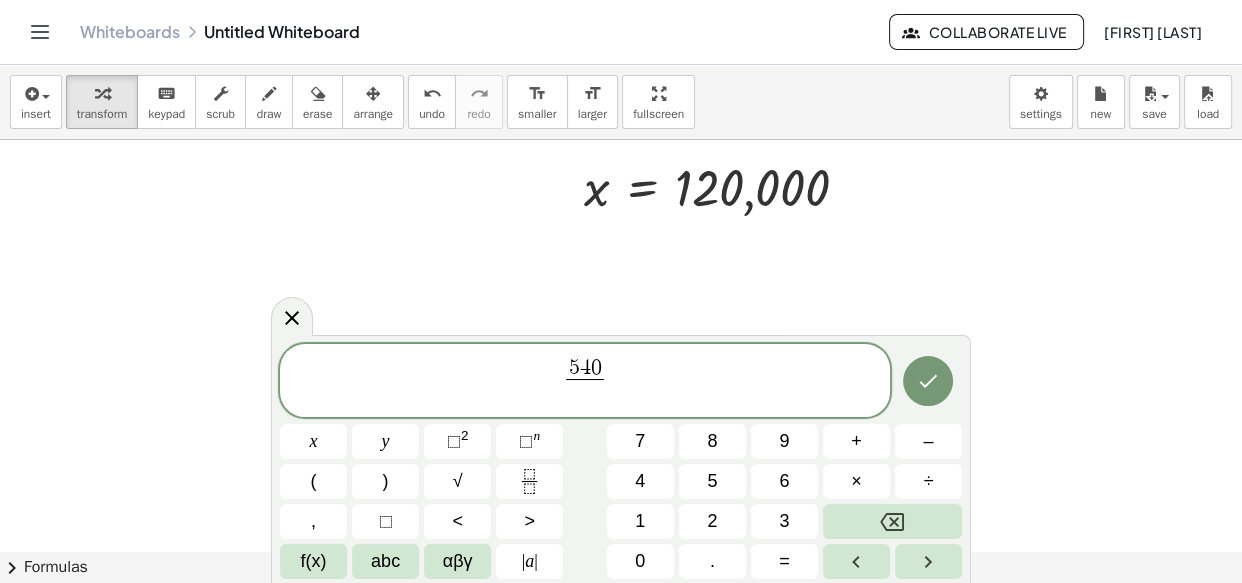 click on "5 4 0 ​ ​" at bounding box center (585, 382) 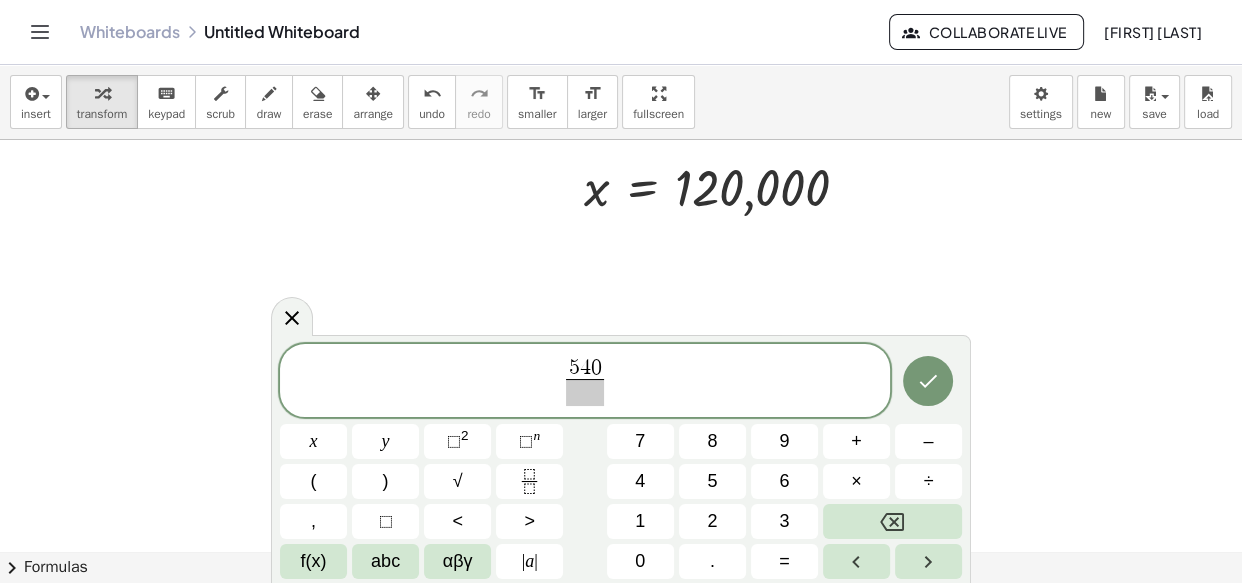 click on "5 4 0 ​" at bounding box center (585, 382) 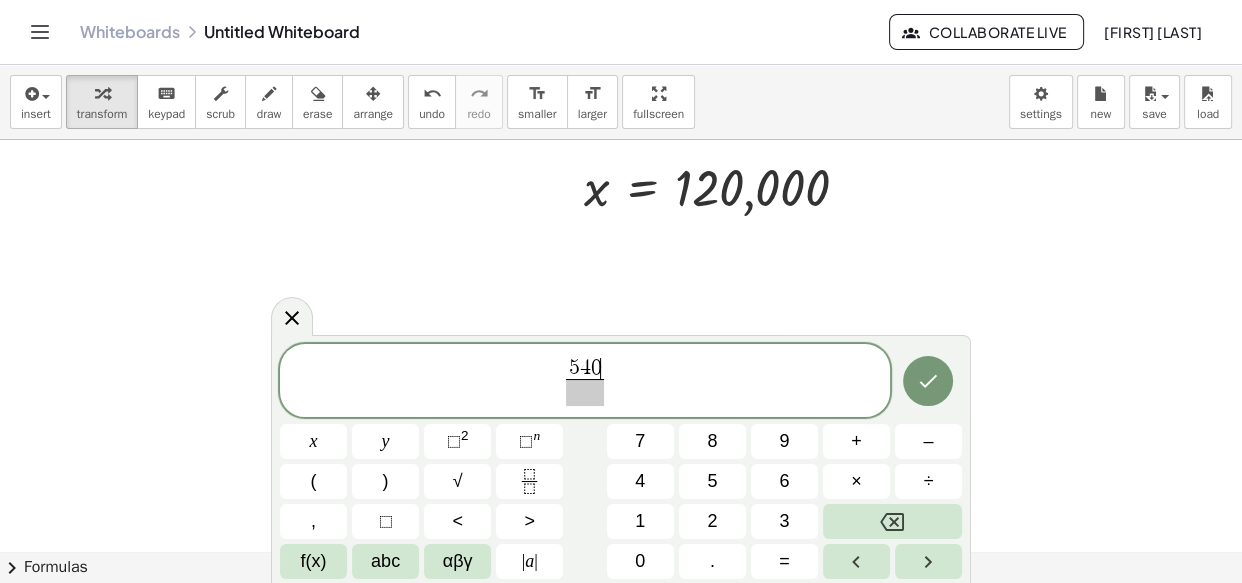 click on "5 4 0 ​" at bounding box center (584, 369) 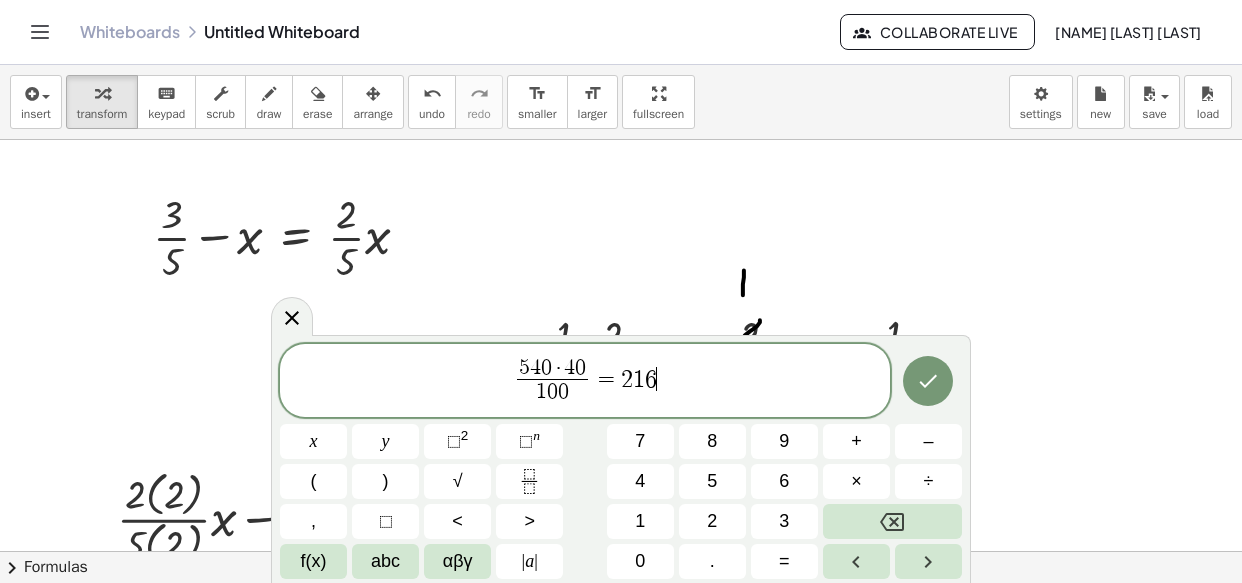 scroll, scrollTop: 0, scrollLeft: 0, axis: both 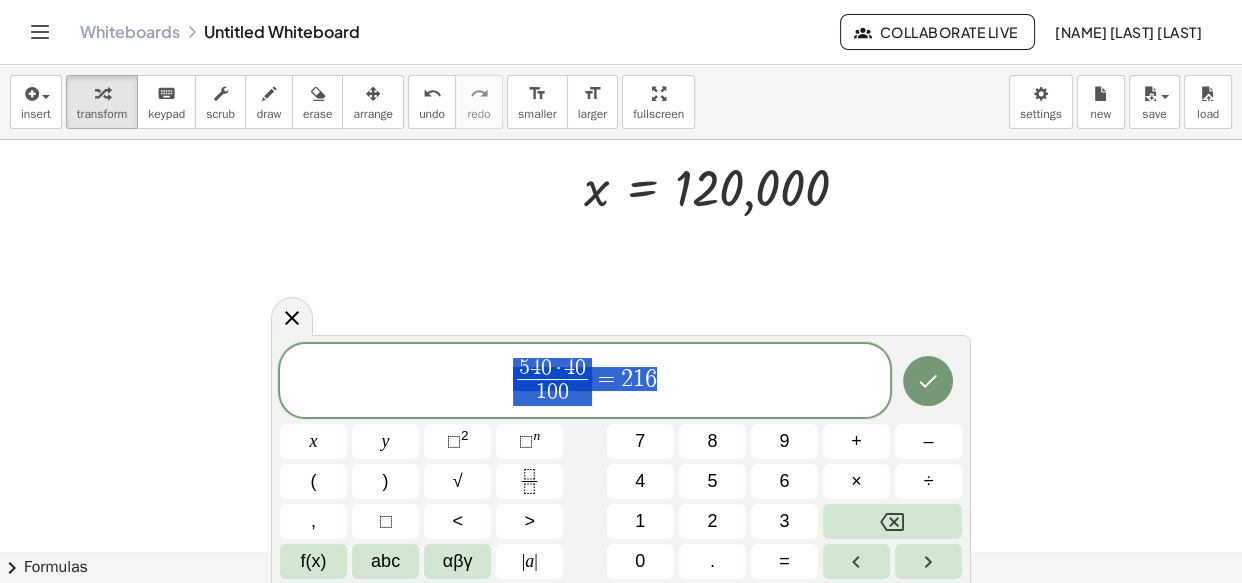 drag, startPoint x: 679, startPoint y: 373, endPoint x: 470, endPoint y: 371, distance: 209.00957 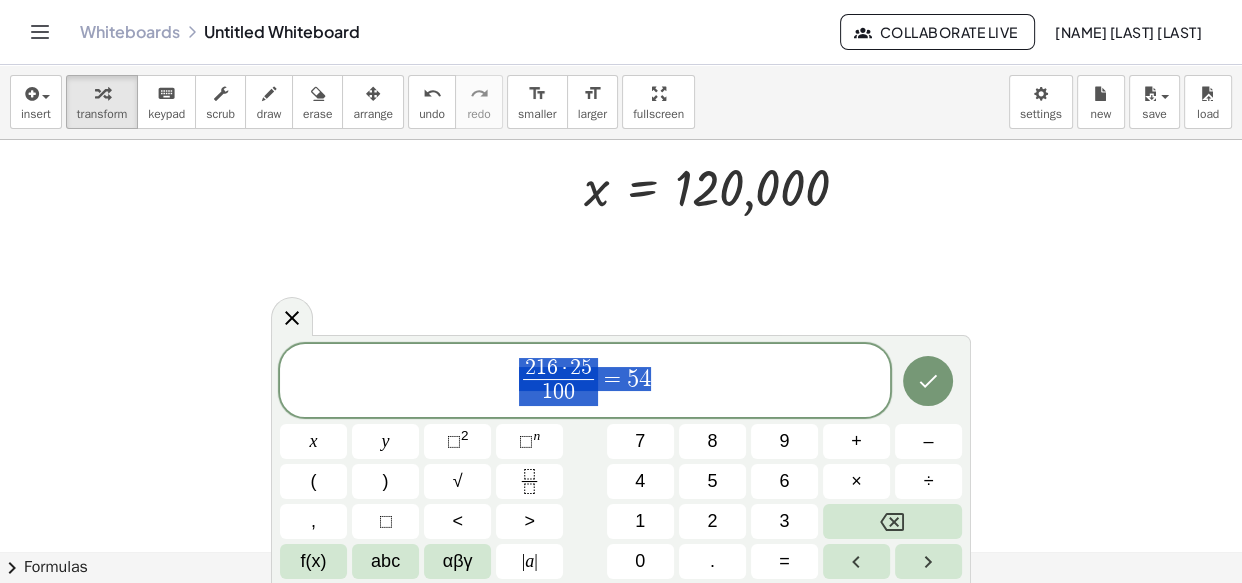 drag, startPoint x: 650, startPoint y: 377, endPoint x: 436, endPoint y: 355, distance: 215.12787 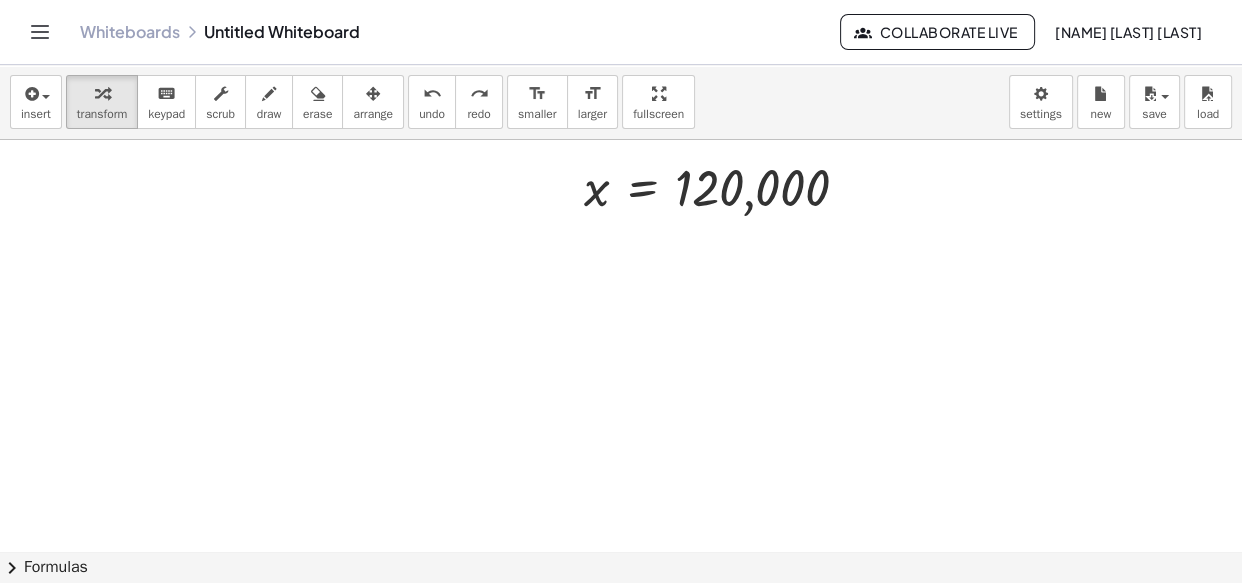 click at bounding box center (621, -355) 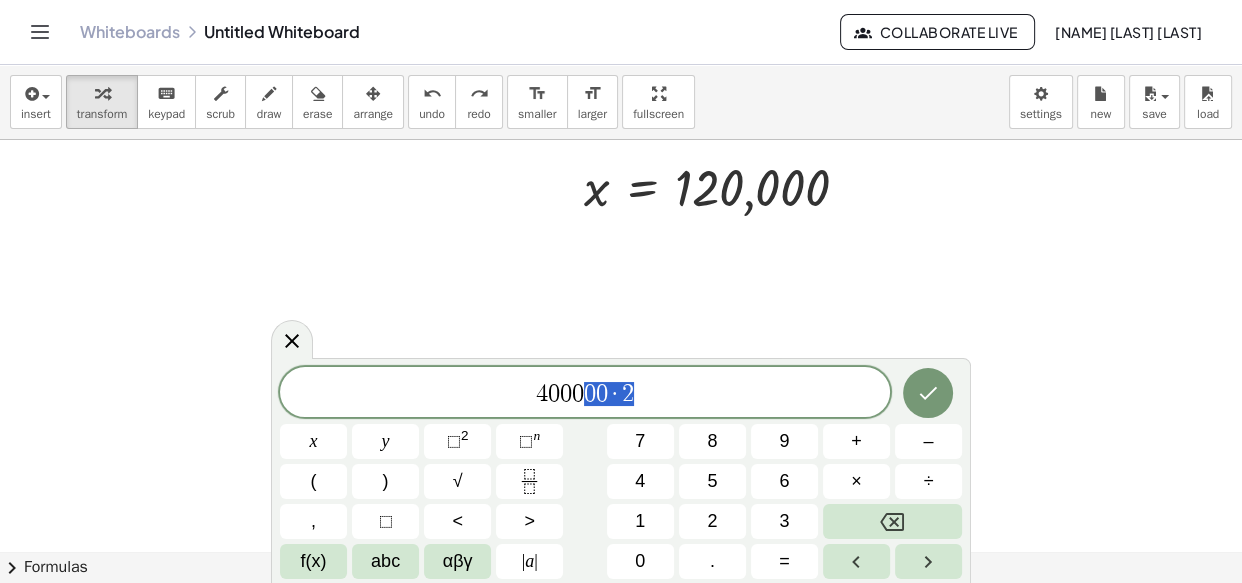 drag, startPoint x: 640, startPoint y: 395, endPoint x: 439, endPoint y: 401, distance: 201.08954 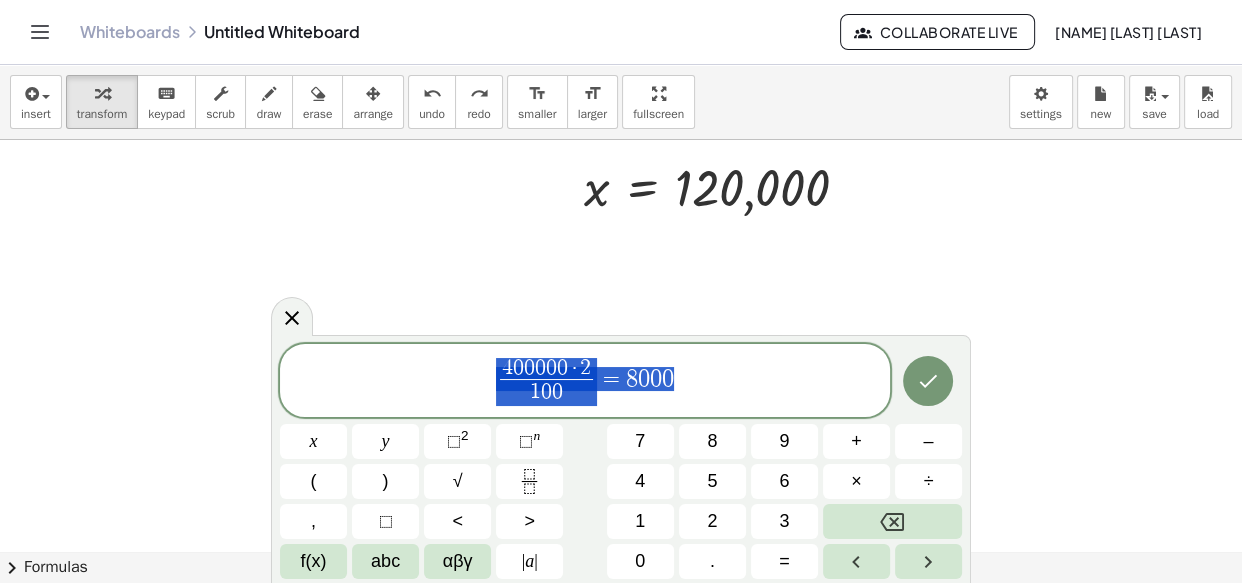 drag, startPoint x: 717, startPoint y: 386, endPoint x: 442, endPoint y: 353, distance: 276.97293 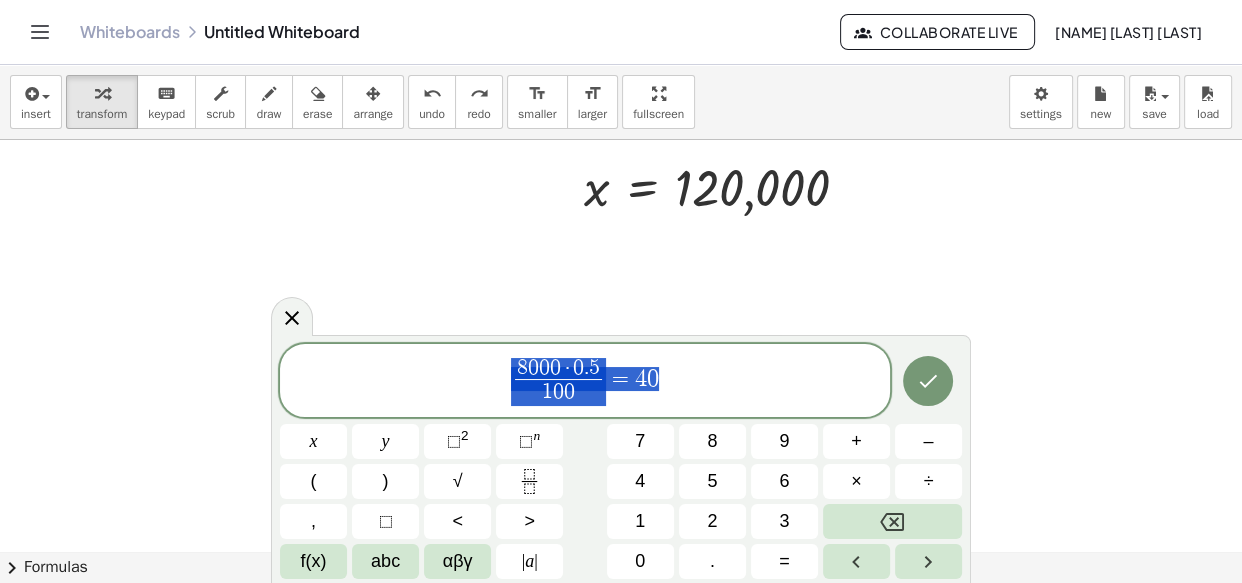 drag, startPoint x: 712, startPoint y: 385, endPoint x: 340, endPoint y: 327, distance: 376.49435 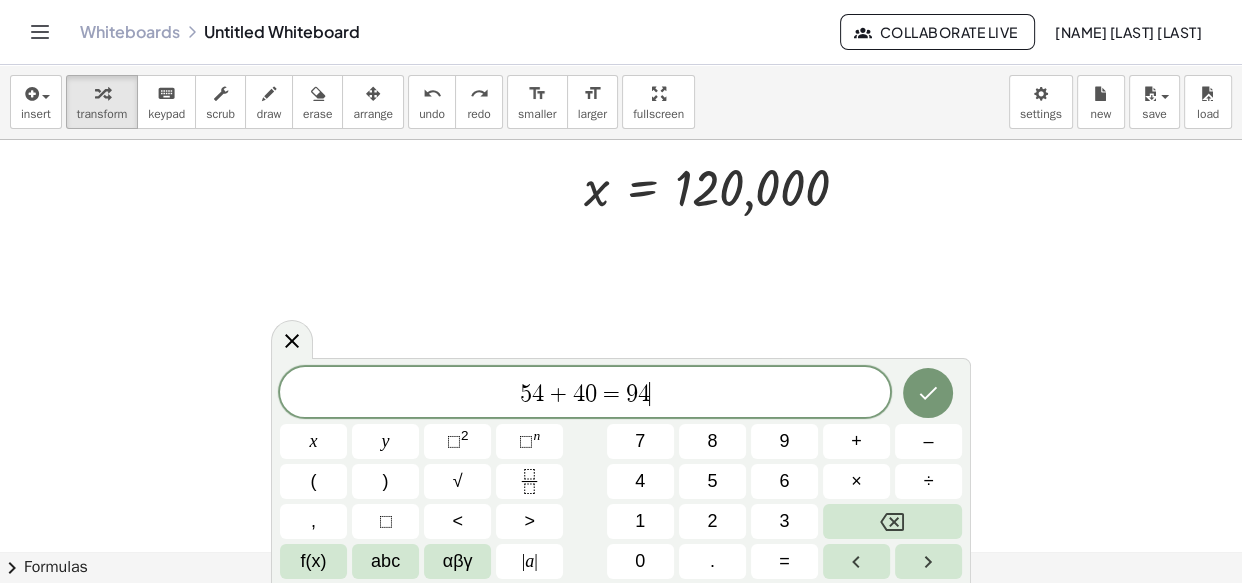 drag, startPoint x: 422, startPoint y: 354, endPoint x: 600, endPoint y: 384, distance: 180.51039 